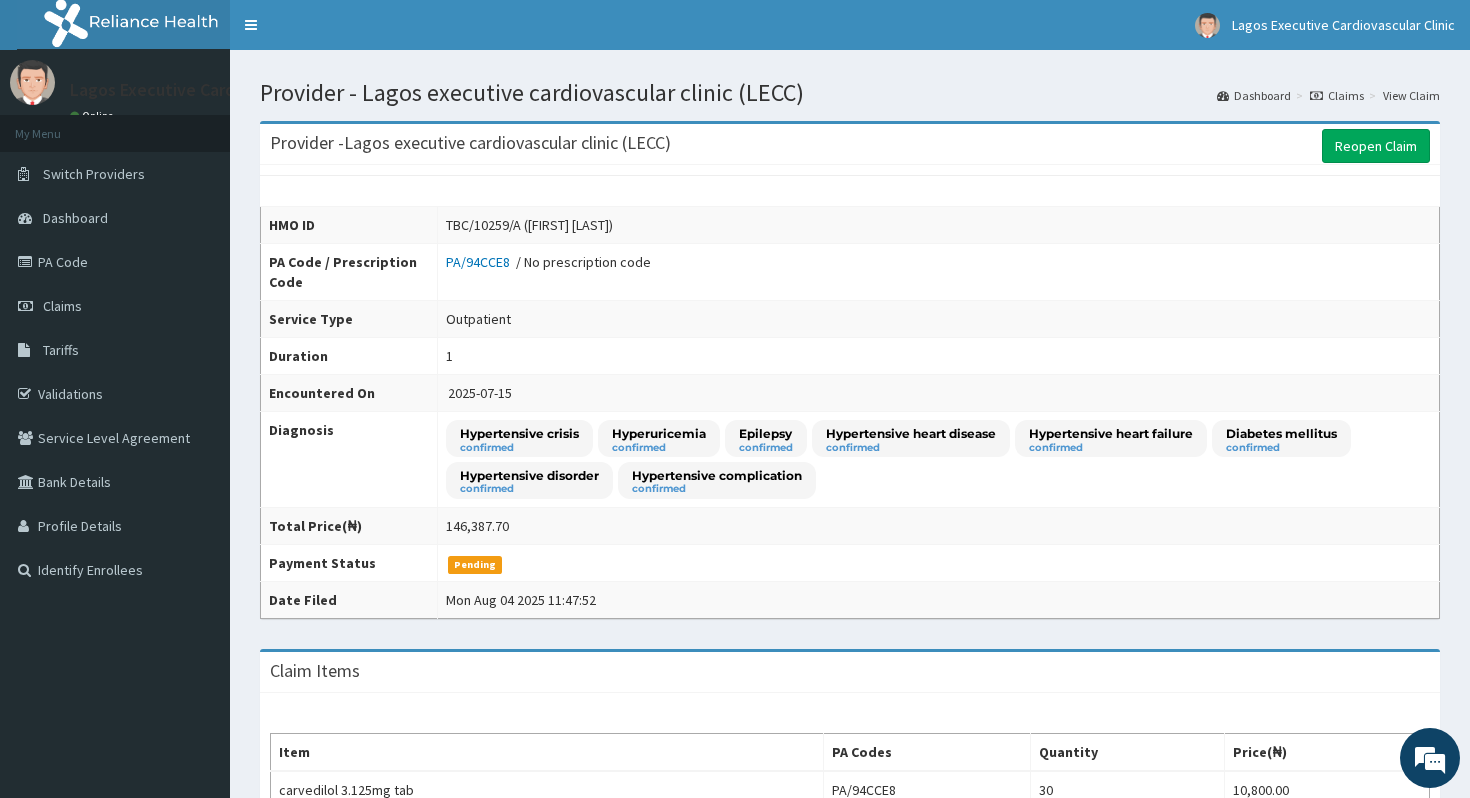 scroll, scrollTop: 94, scrollLeft: 0, axis: vertical 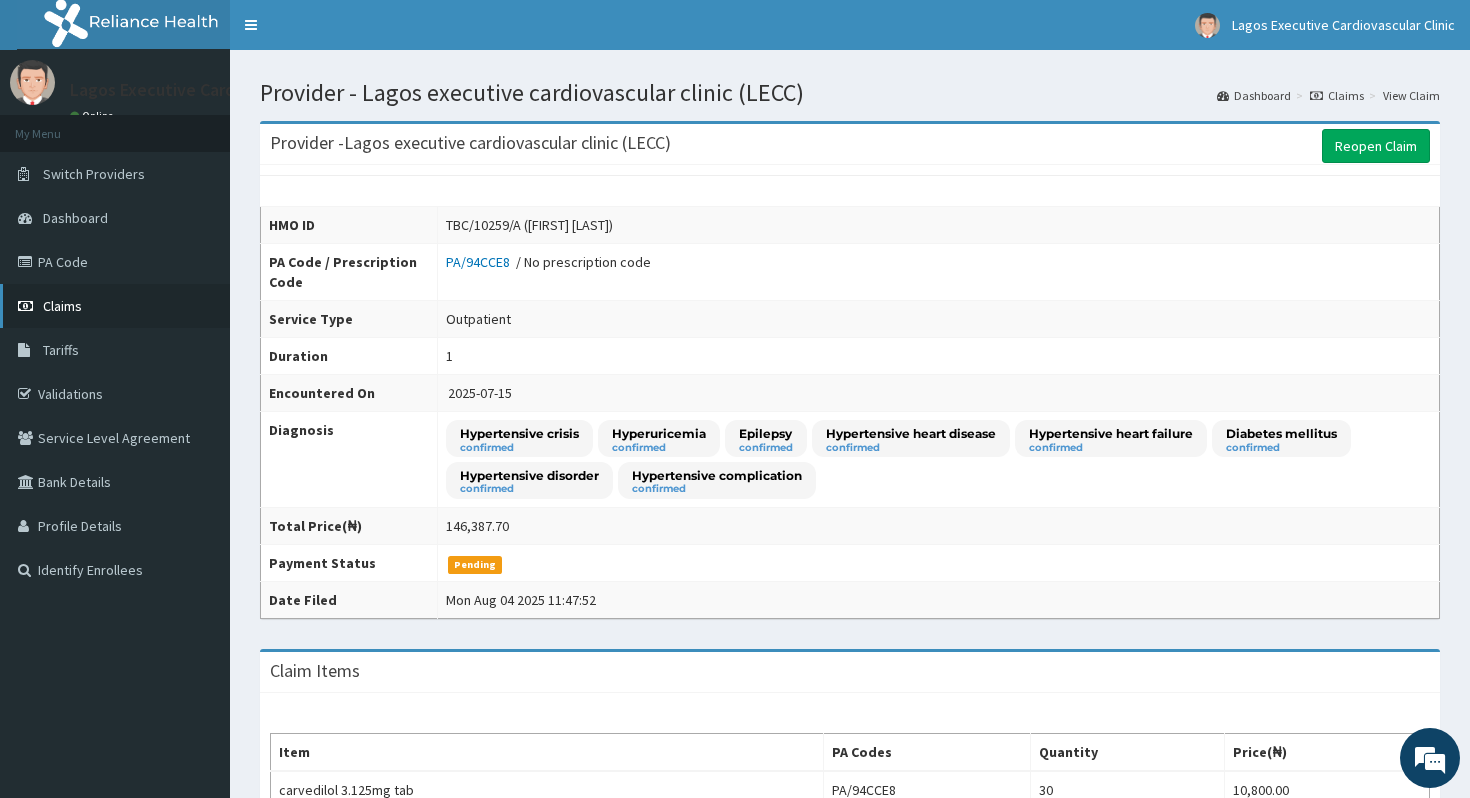 click on "Claims" at bounding box center (115, 306) 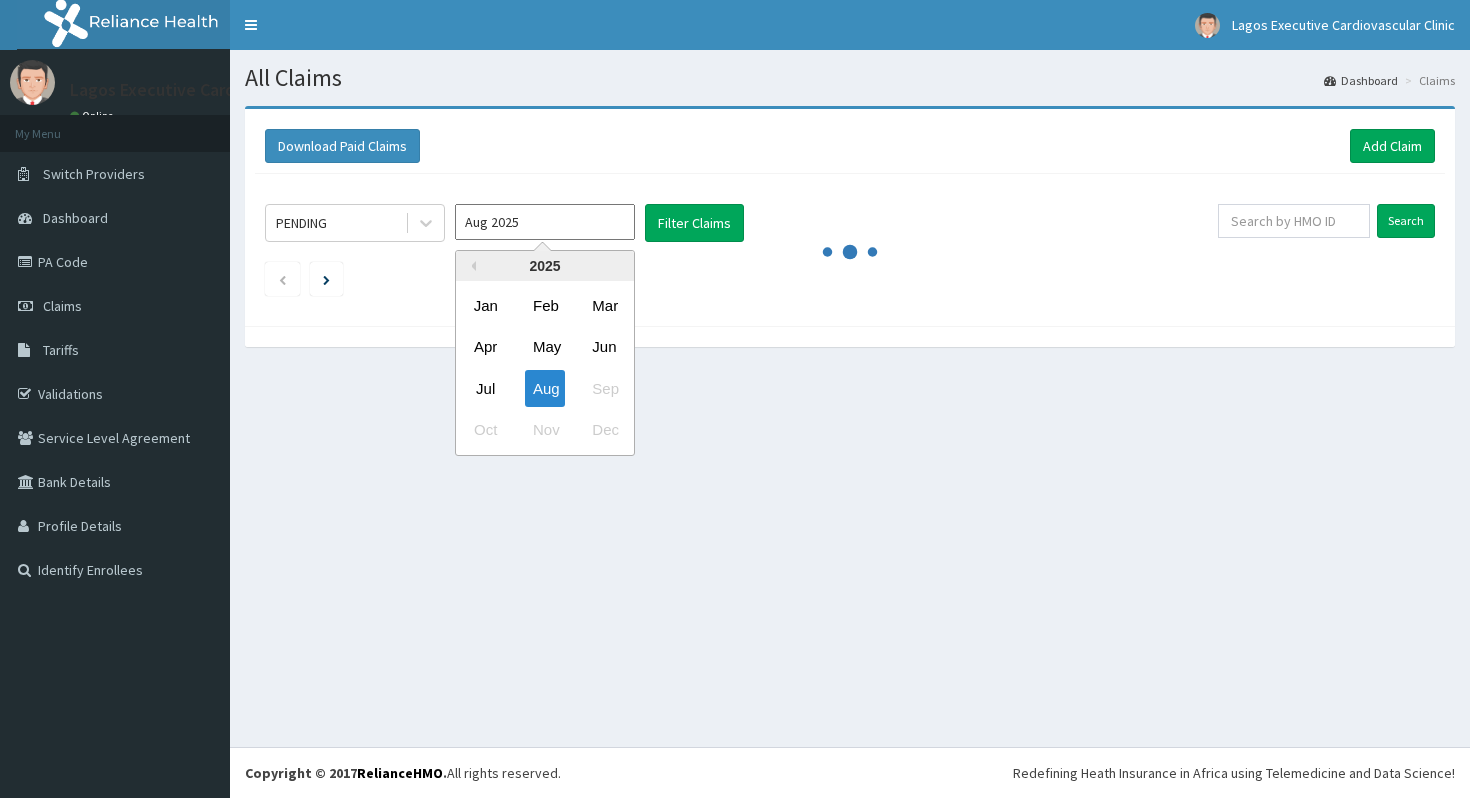 scroll, scrollTop: 0, scrollLeft: 0, axis: both 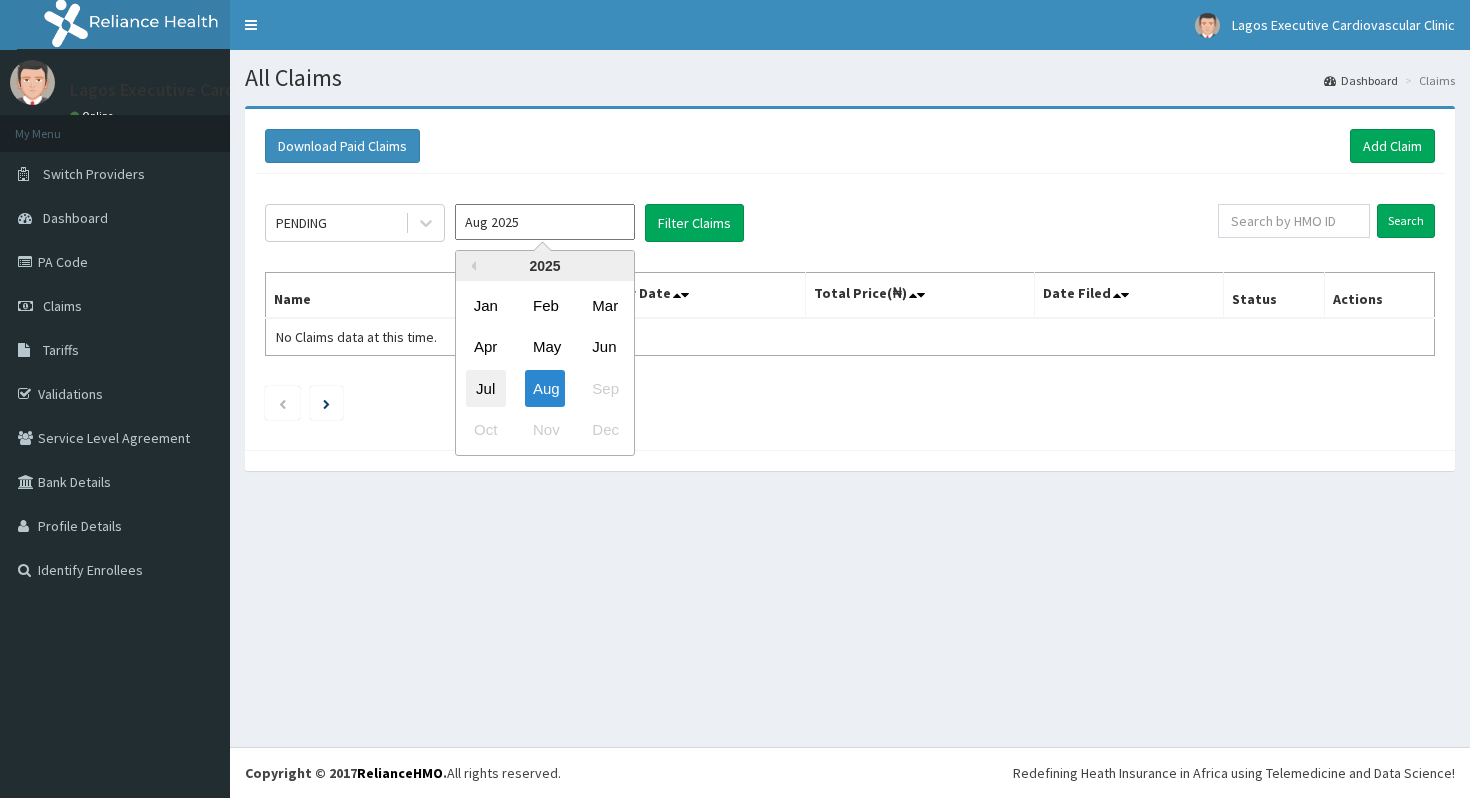 click on "Jul" at bounding box center [486, 388] 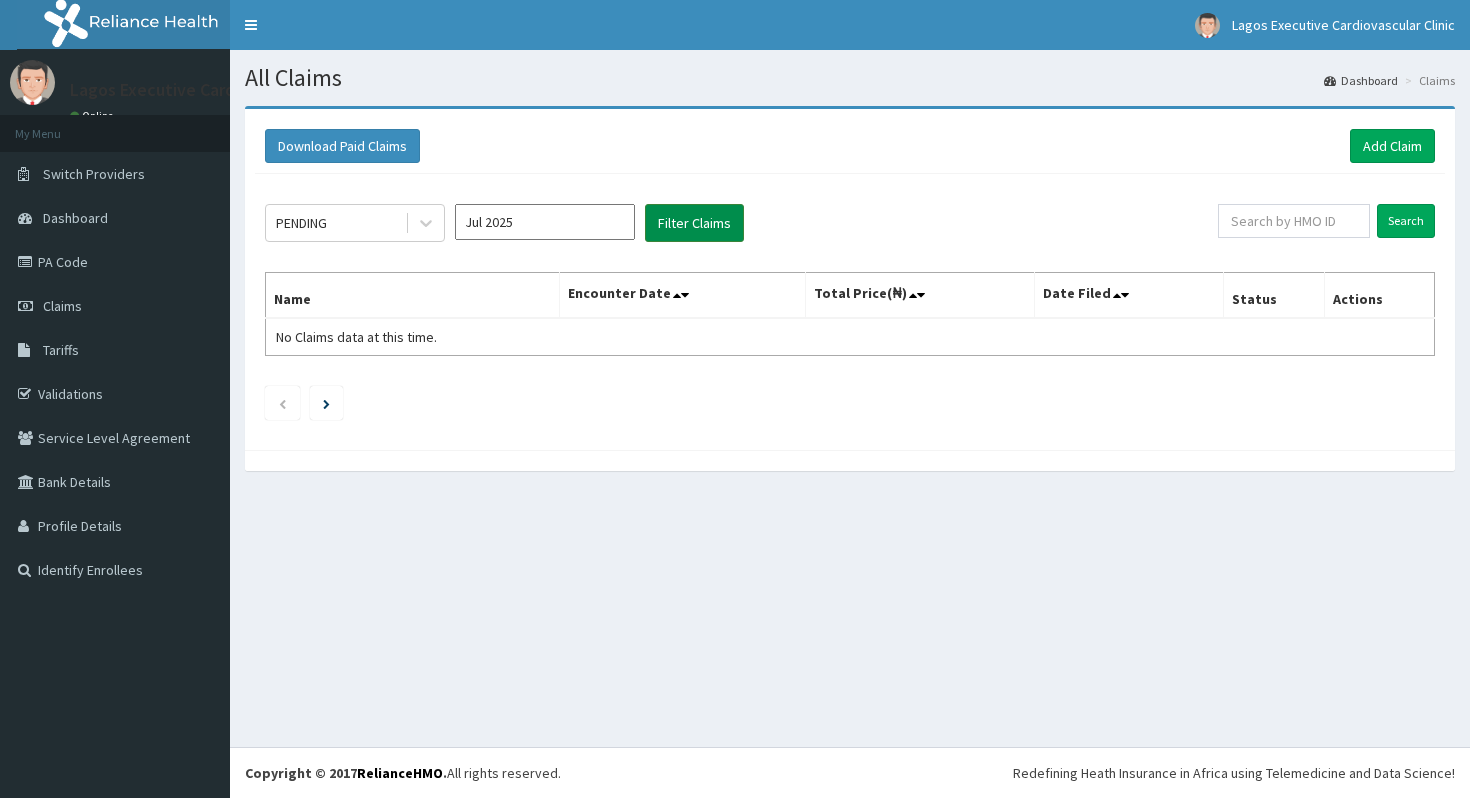 click on "Filter Claims" at bounding box center (694, 223) 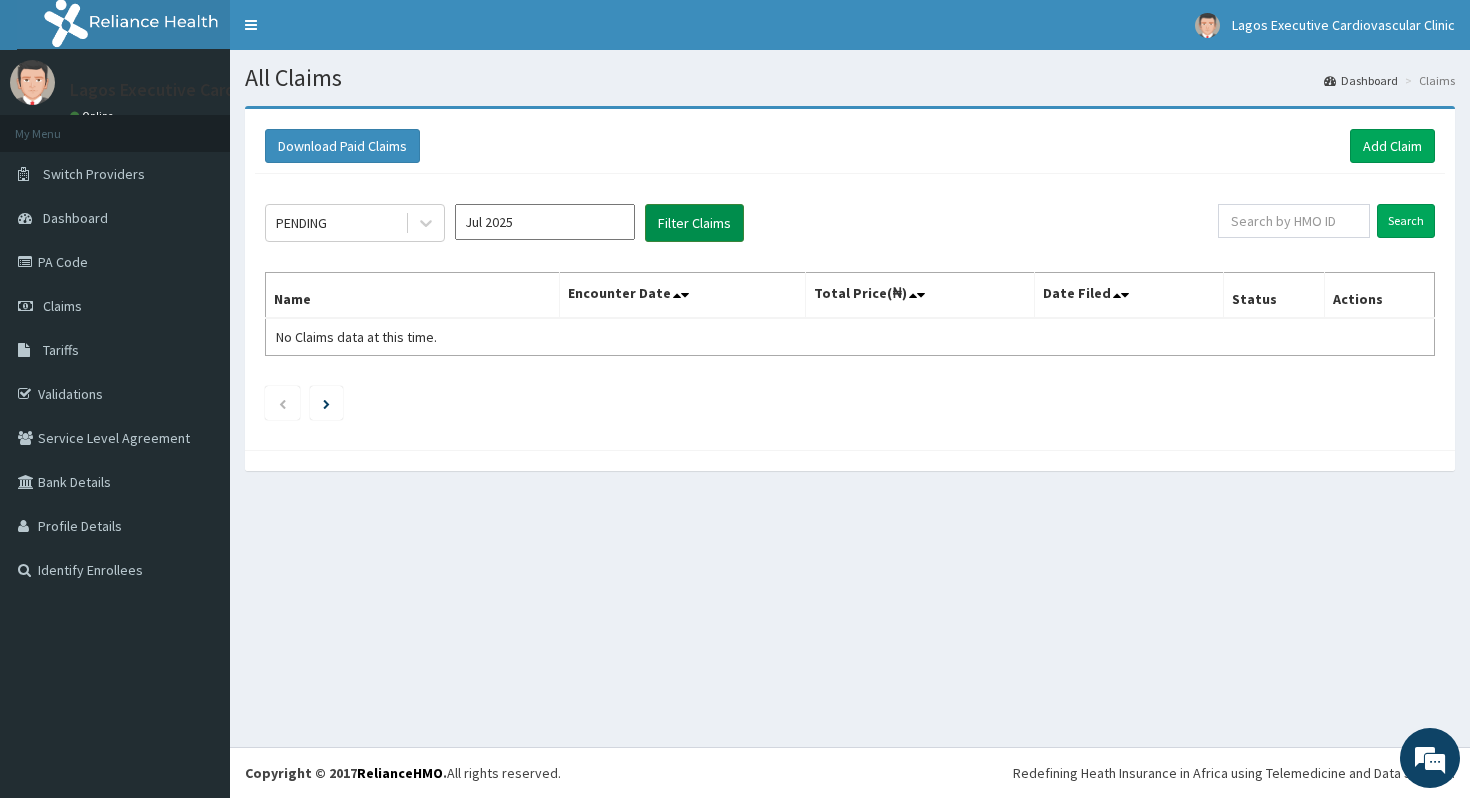 click on "Filter Claims" at bounding box center (694, 223) 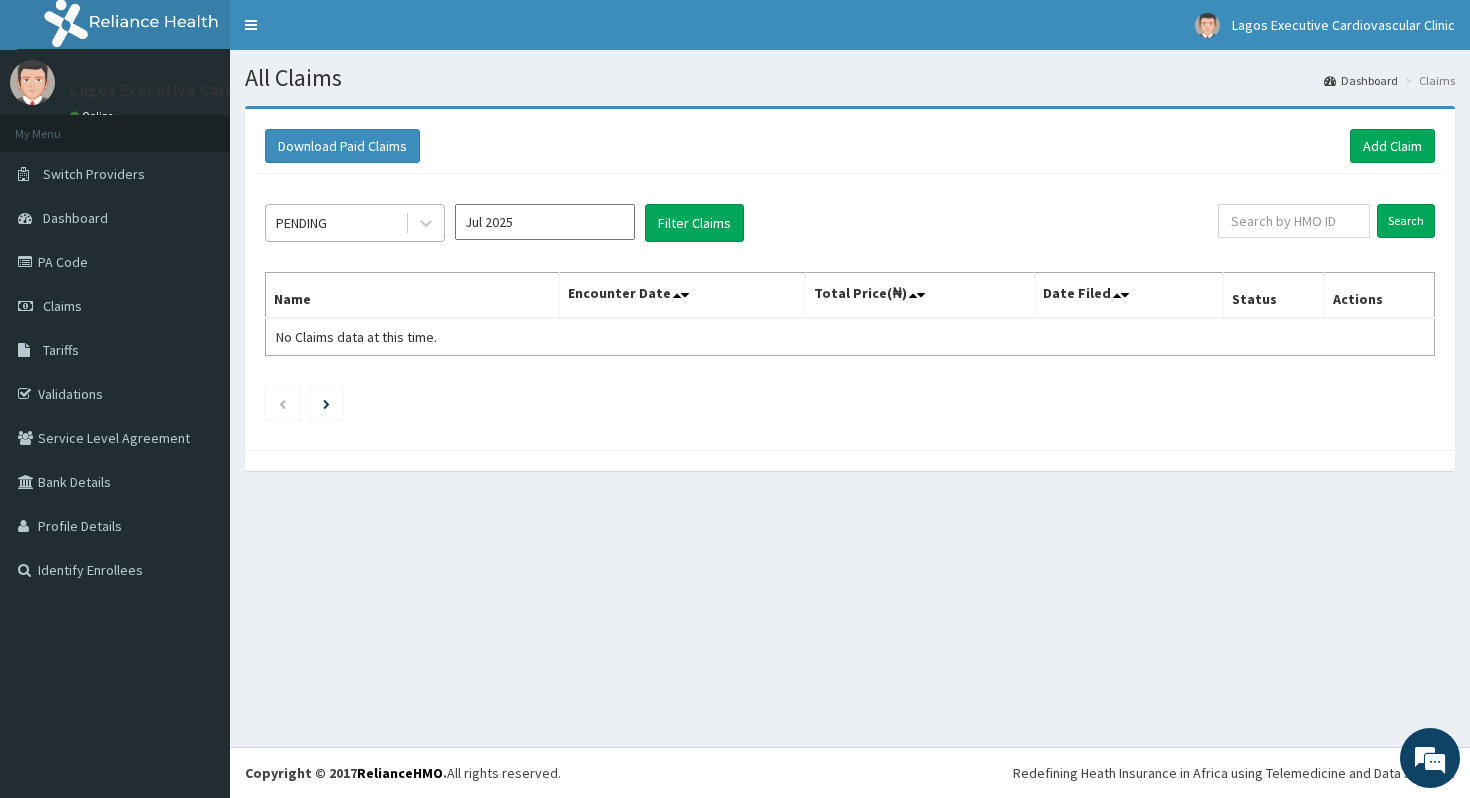 click on "PENDING" at bounding box center [335, 223] 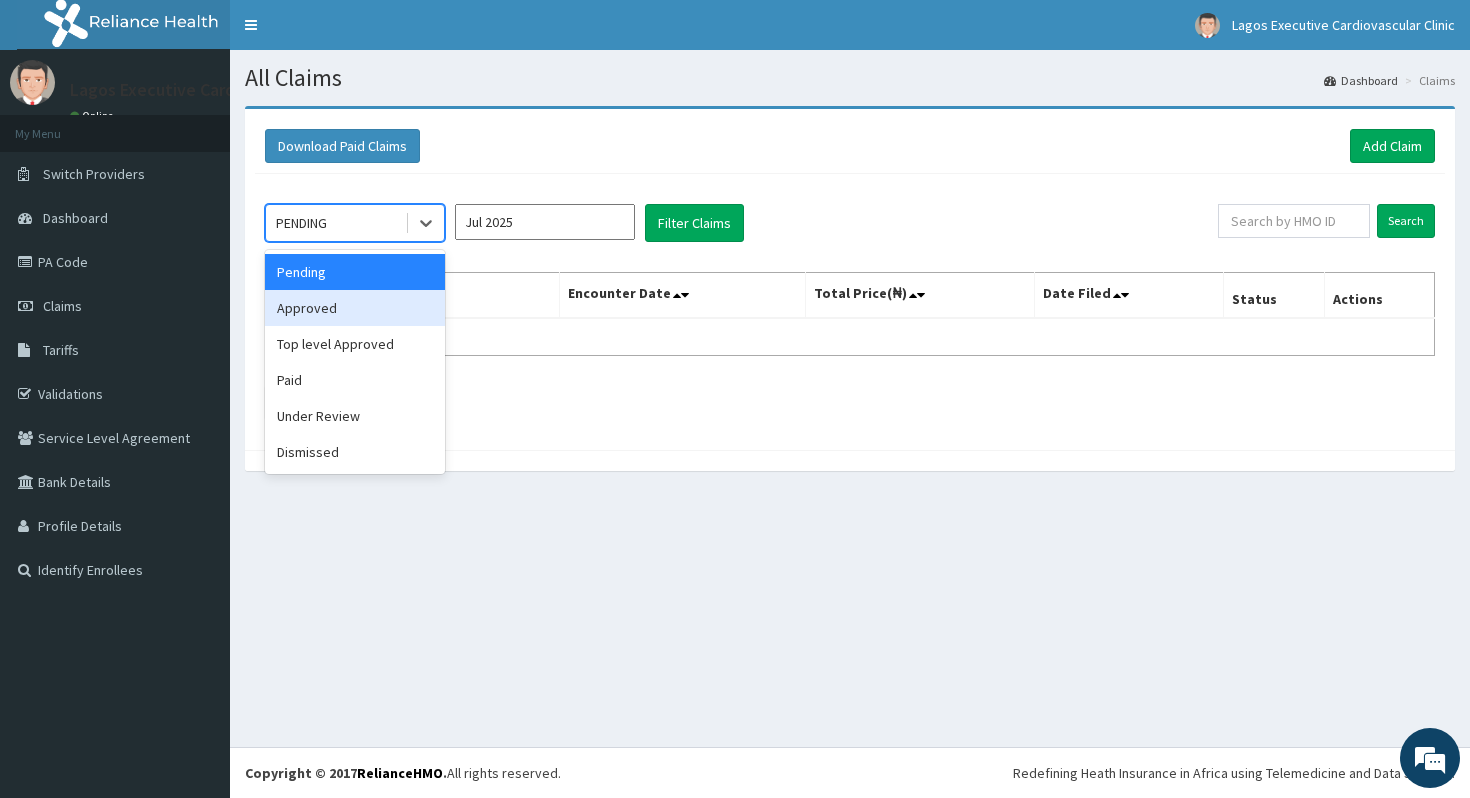 click on "Approved" at bounding box center [355, 308] 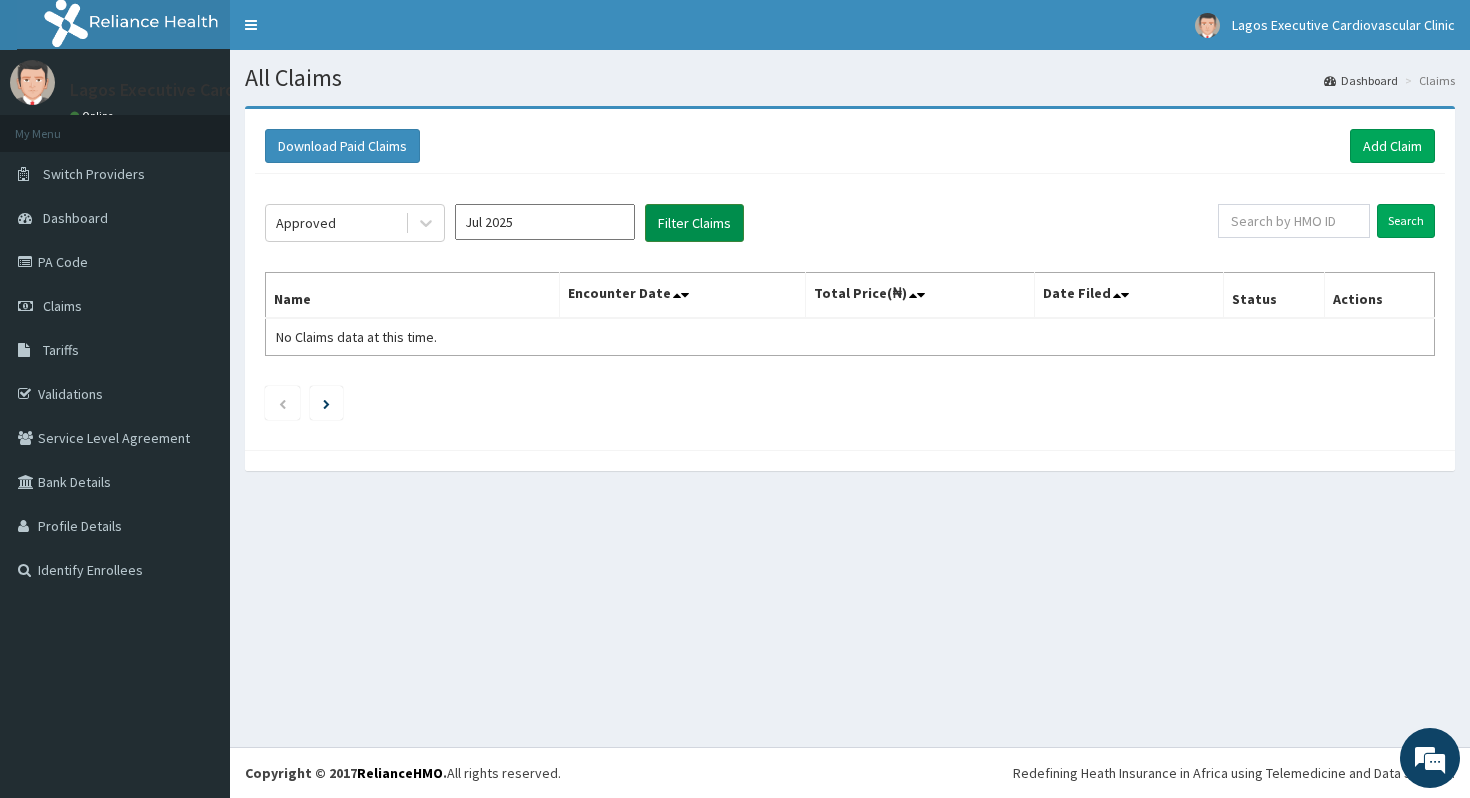 click on "Filter Claims" at bounding box center (694, 223) 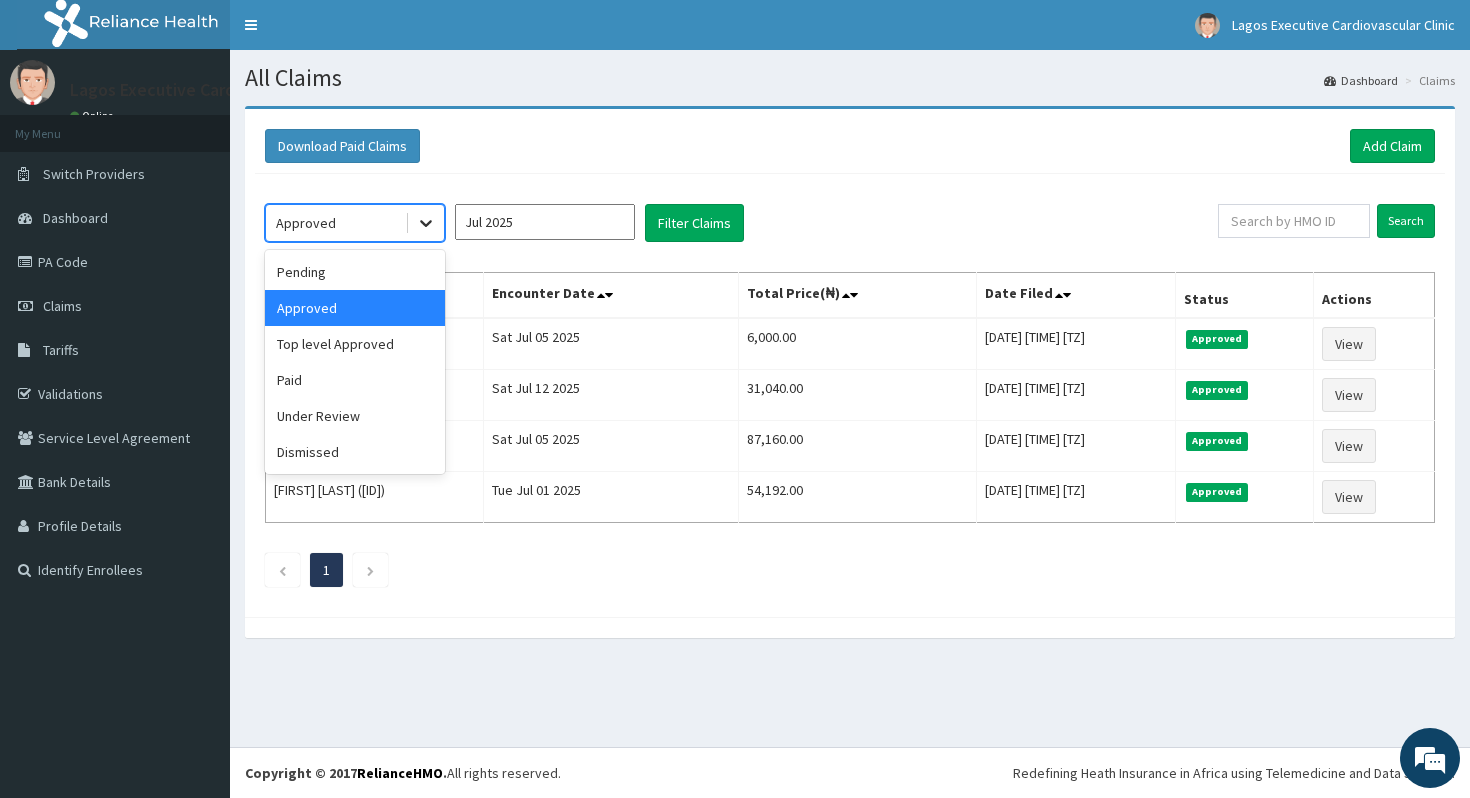 click 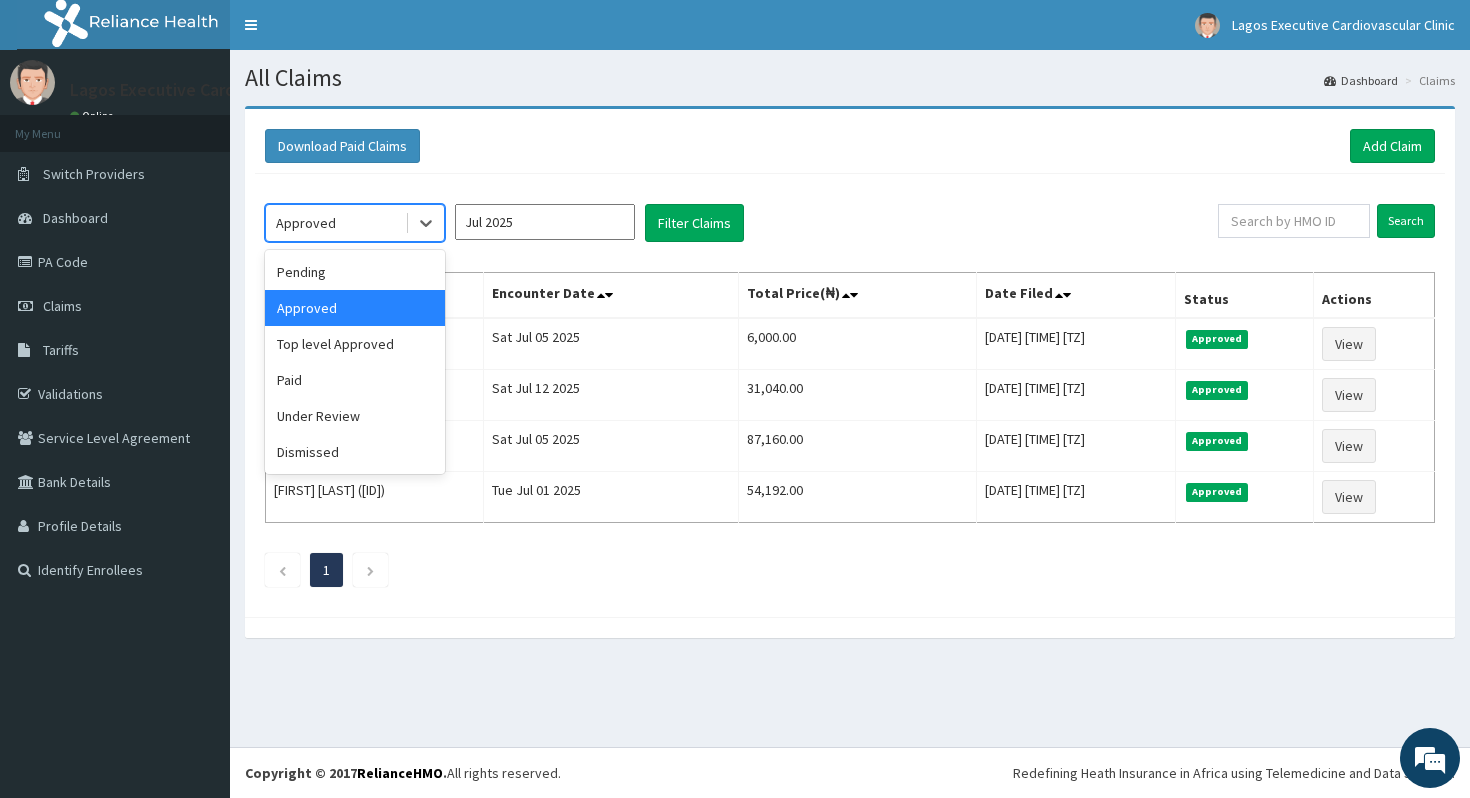 click on "Approved" at bounding box center [335, 223] 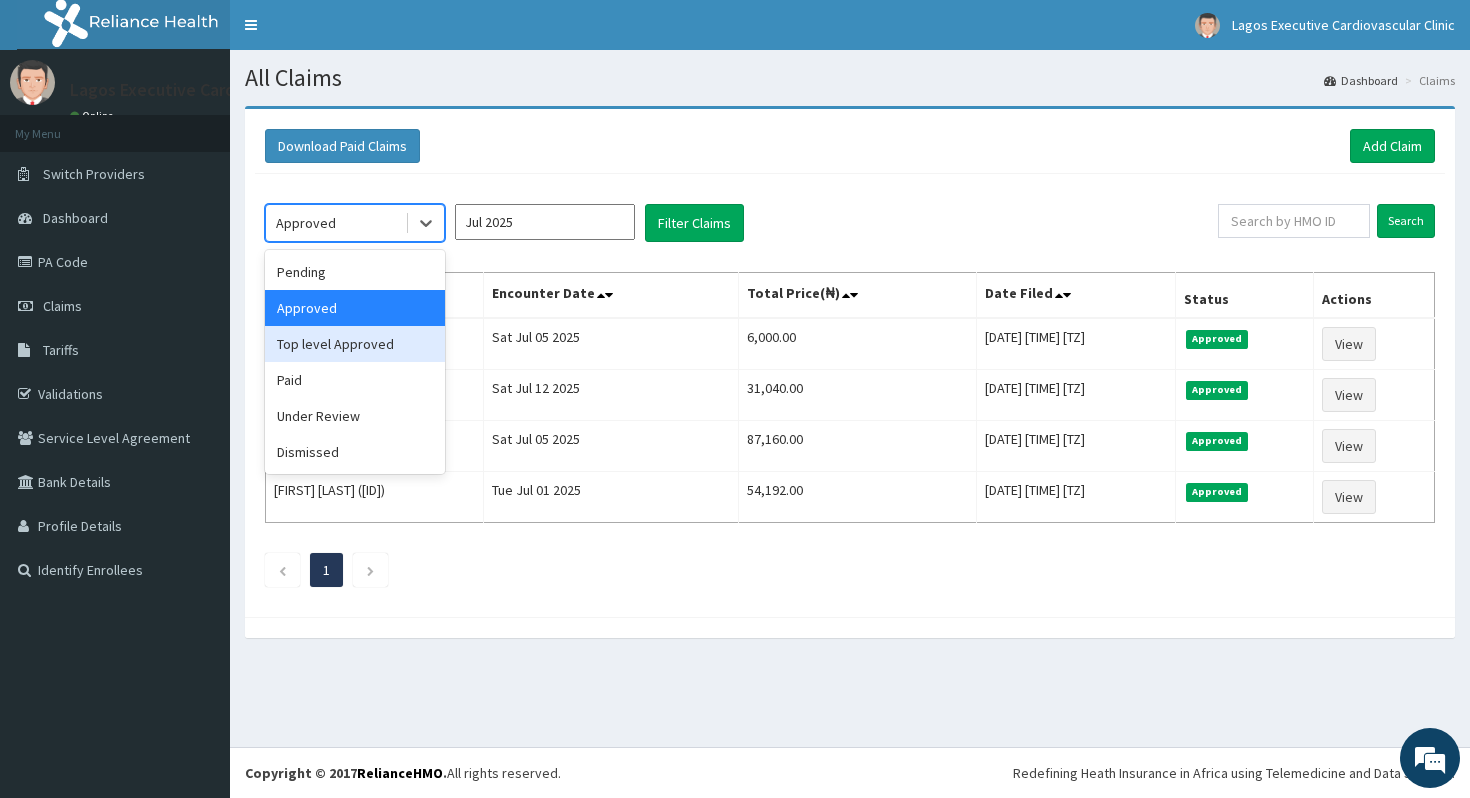 click on "Top level Approved" at bounding box center (355, 344) 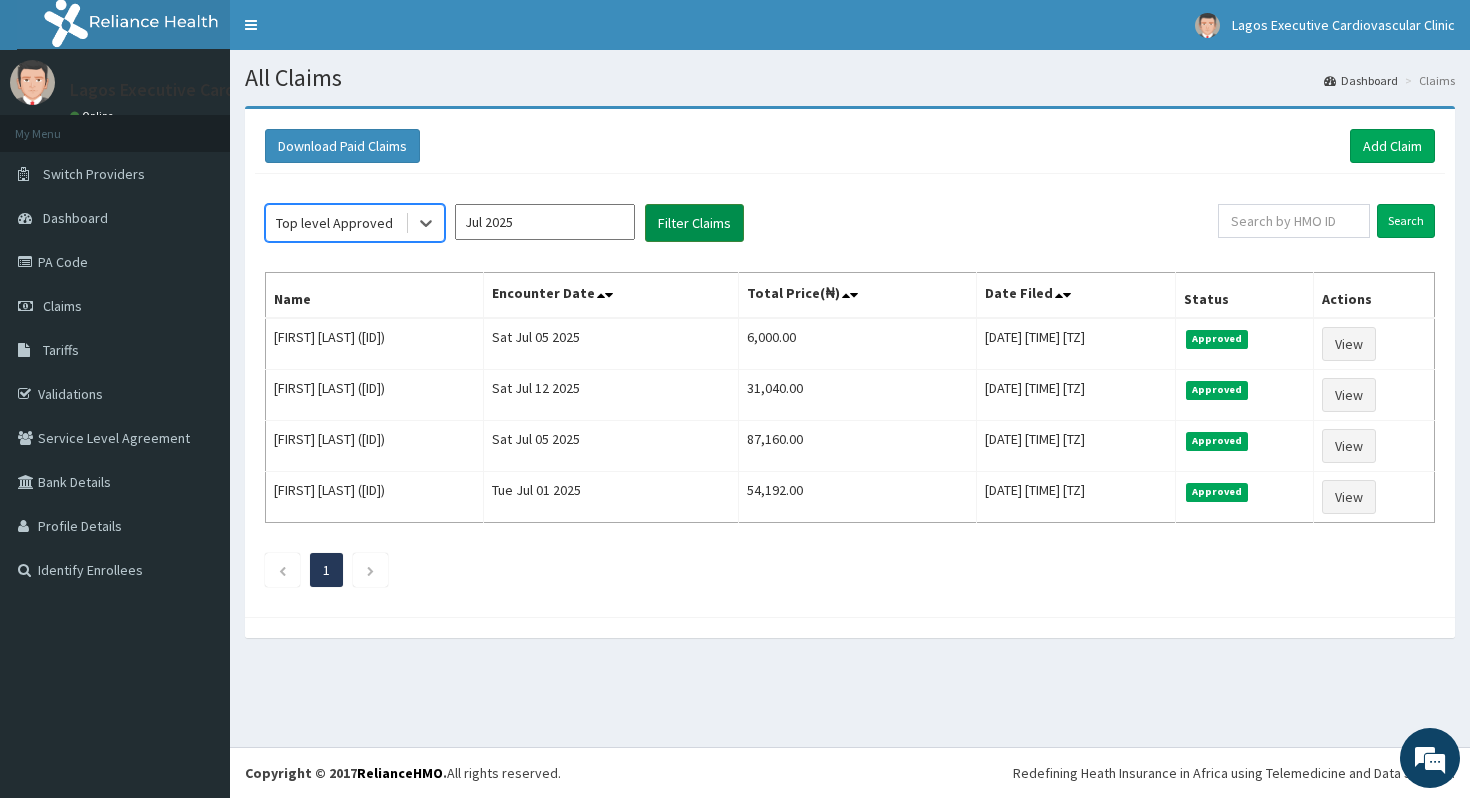 click on "Filter Claims" at bounding box center (694, 223) 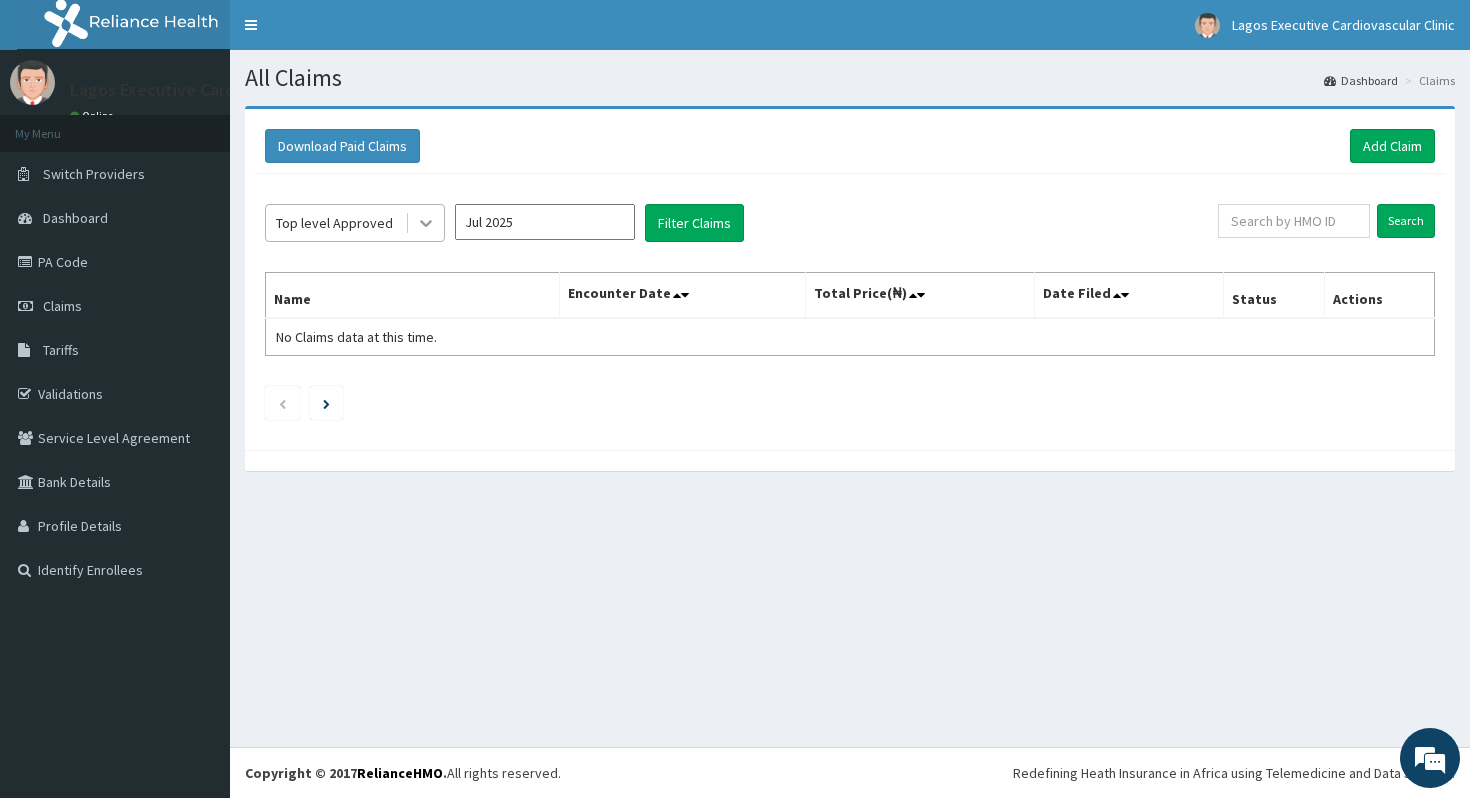 click at bounding box center (426, 223) 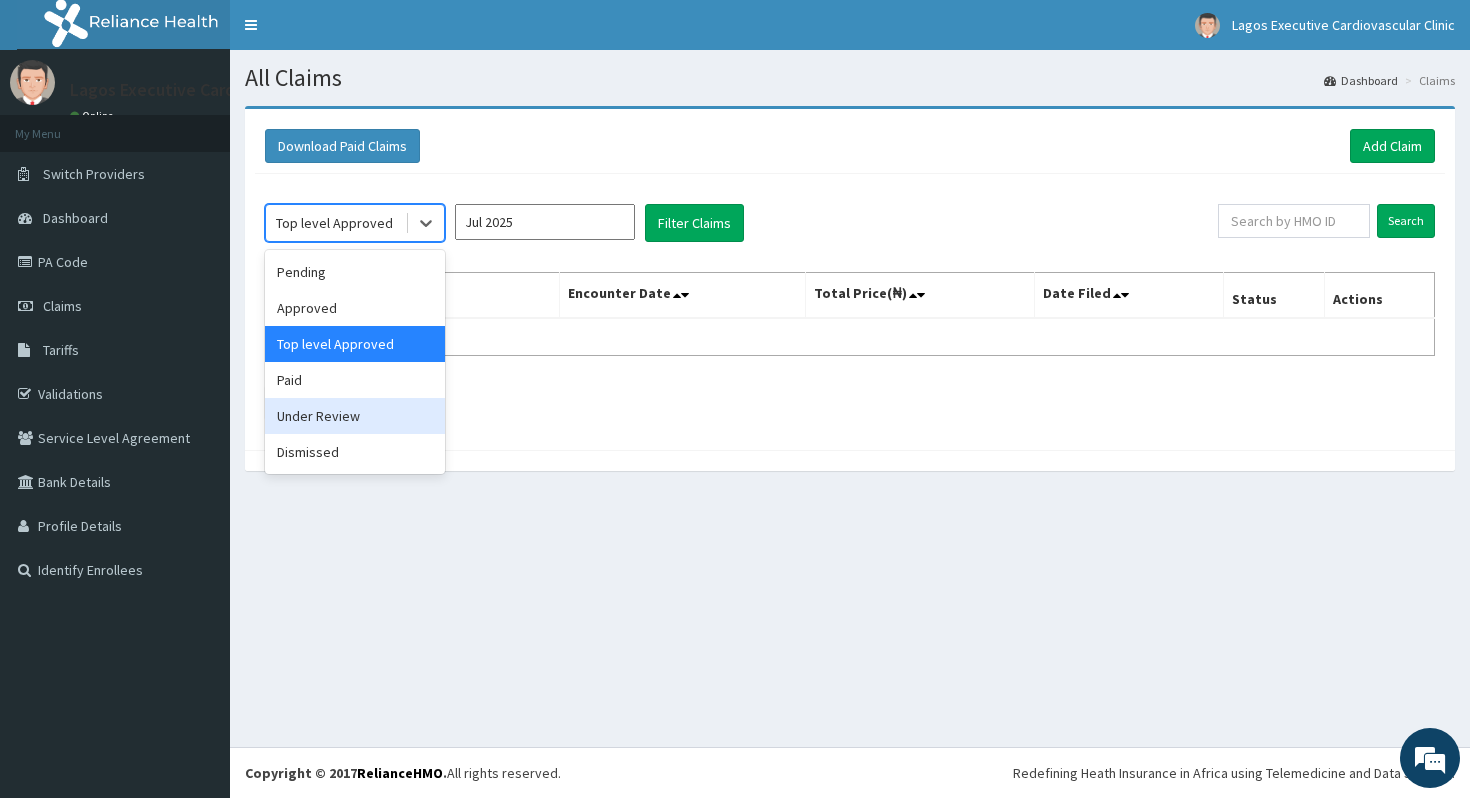click on "Under Review" at bounding box center (355, 416) 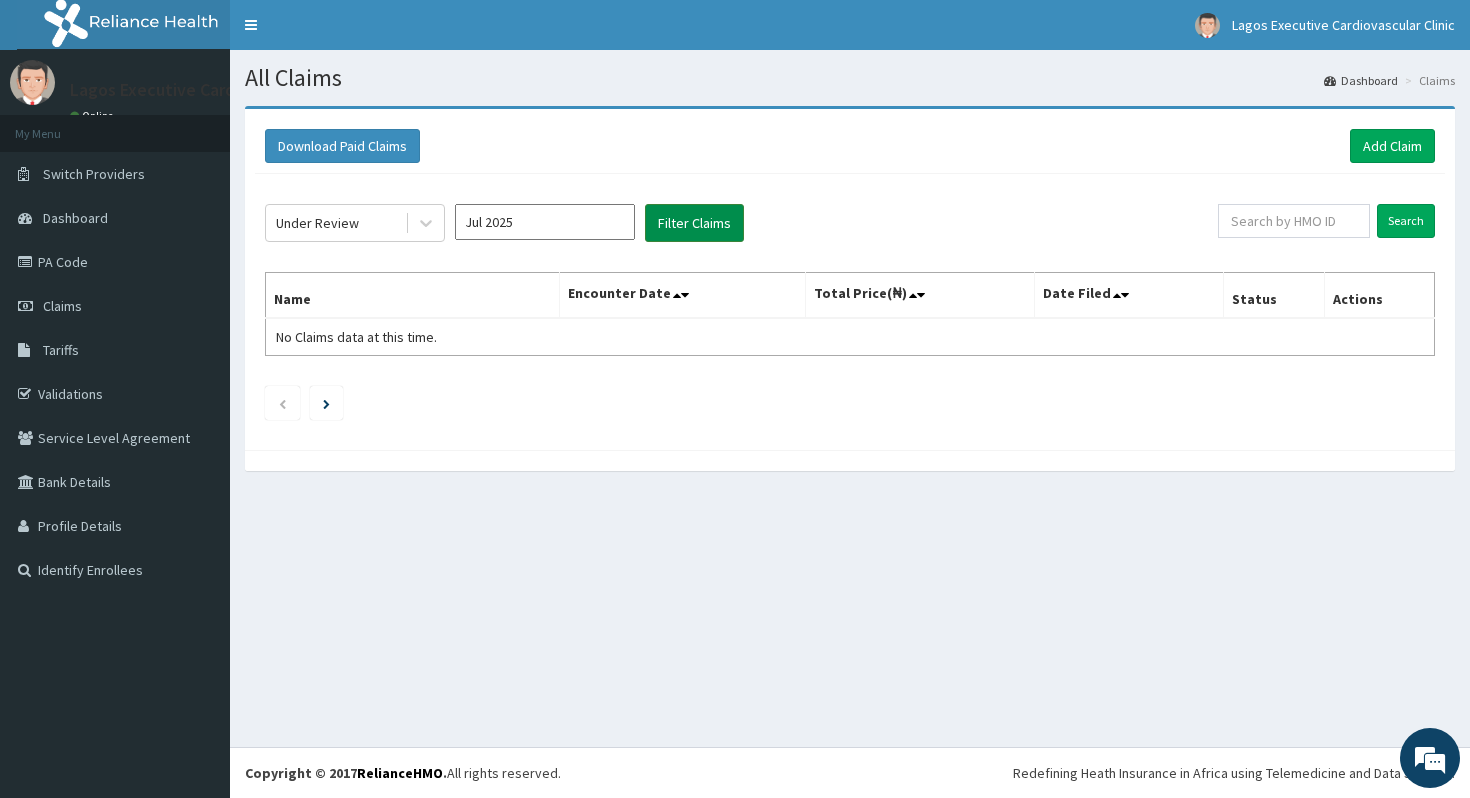 click on "Filter Claims" at bounding box center [694, 223] 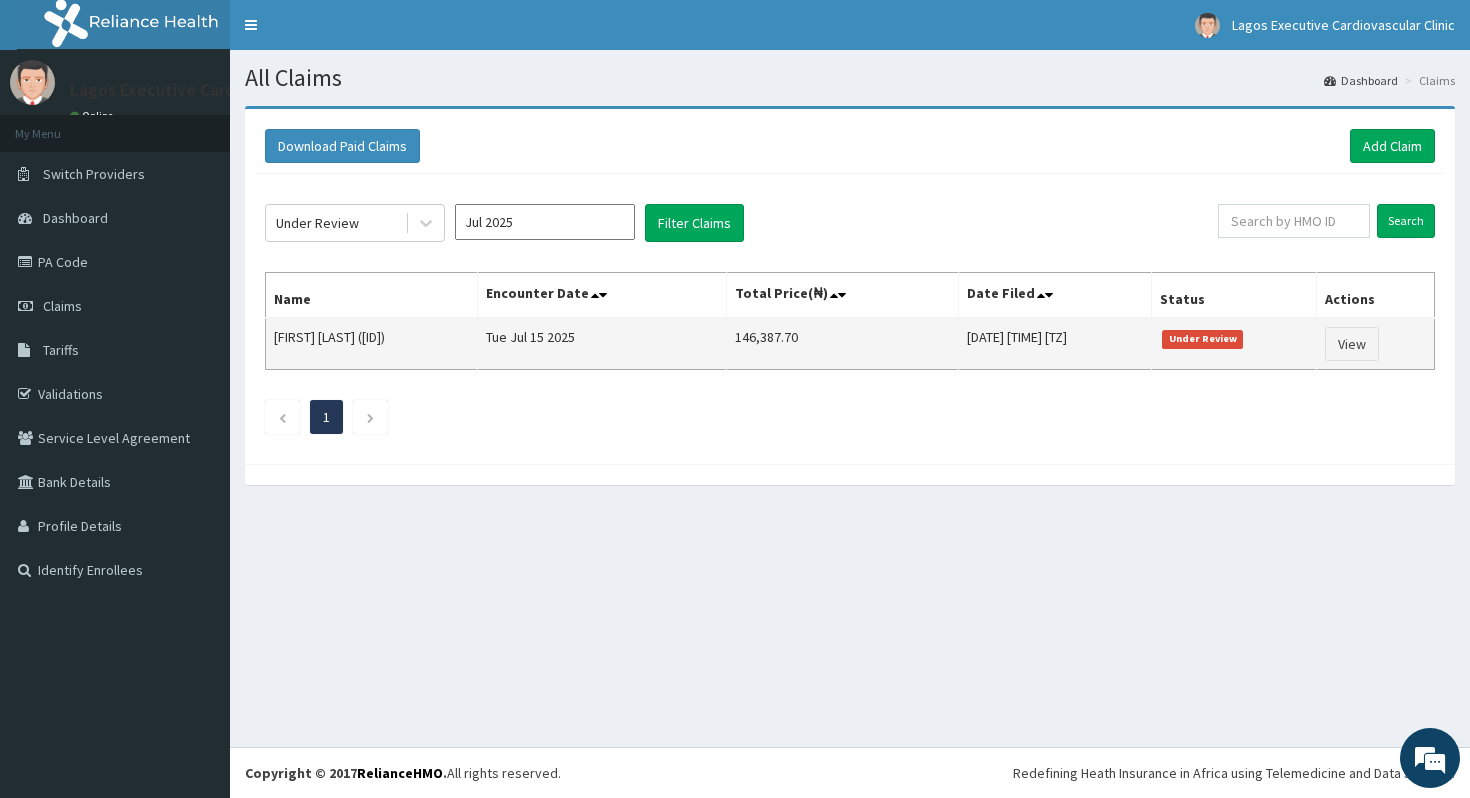 click on "View" at bounding box center (1376, 344) 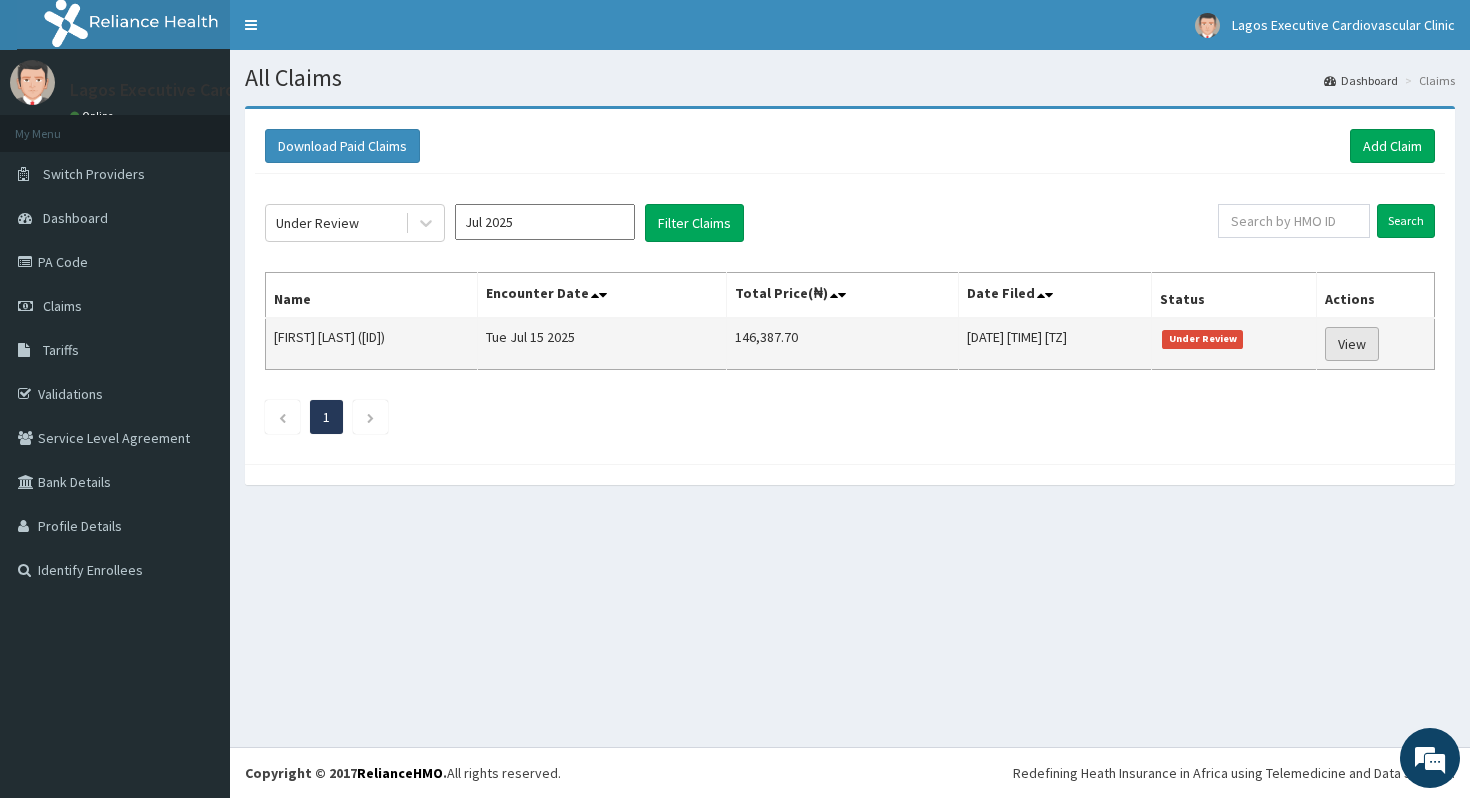 click on "View" at bounding box center [1352, 344] 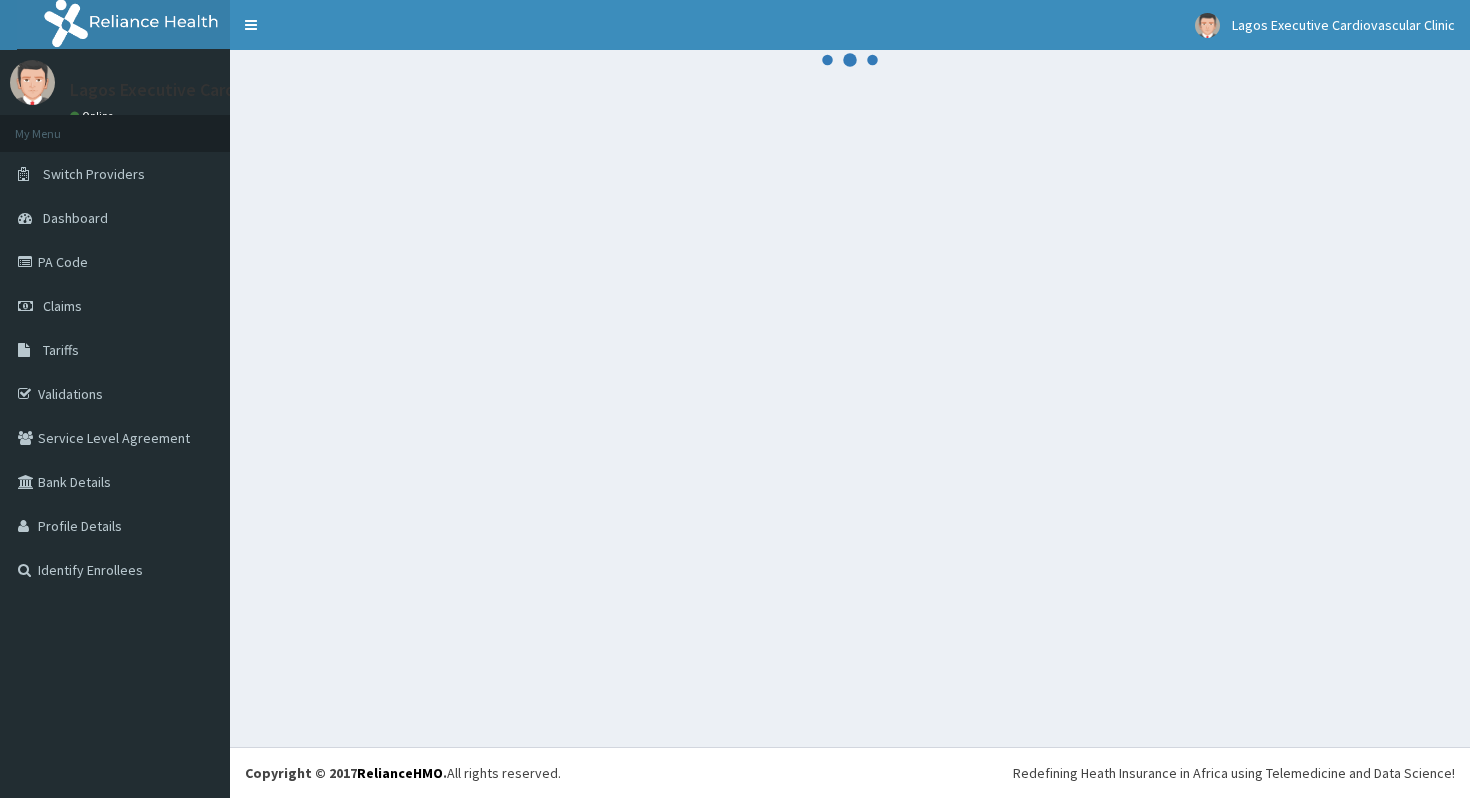 scroll, scrollTop: 0, scrollLeft: 0, axis: both 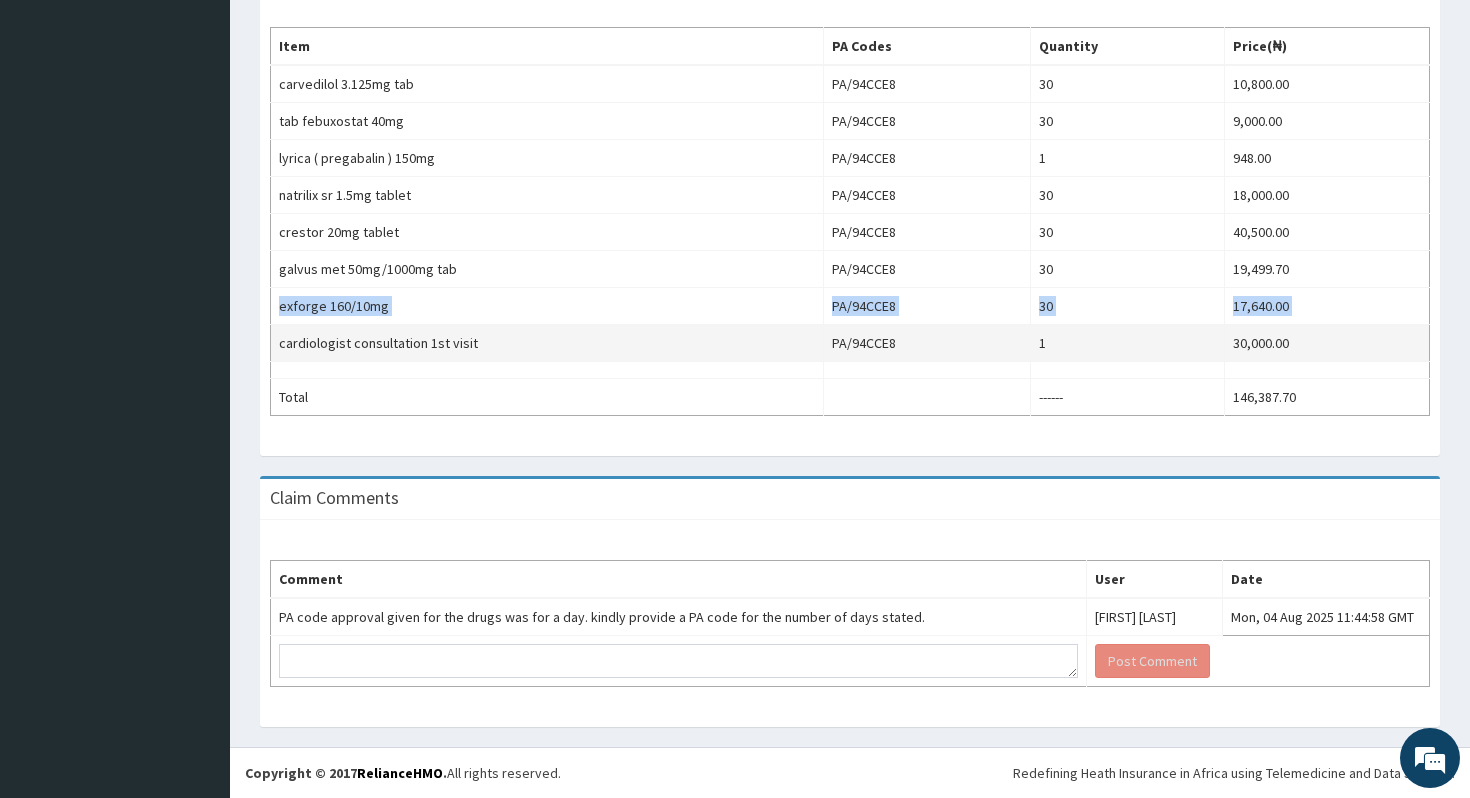 drag, startPoint x: 278, startPoint y: 309, endPoint x: 653, endPoint y: 327, distance: 375.43176 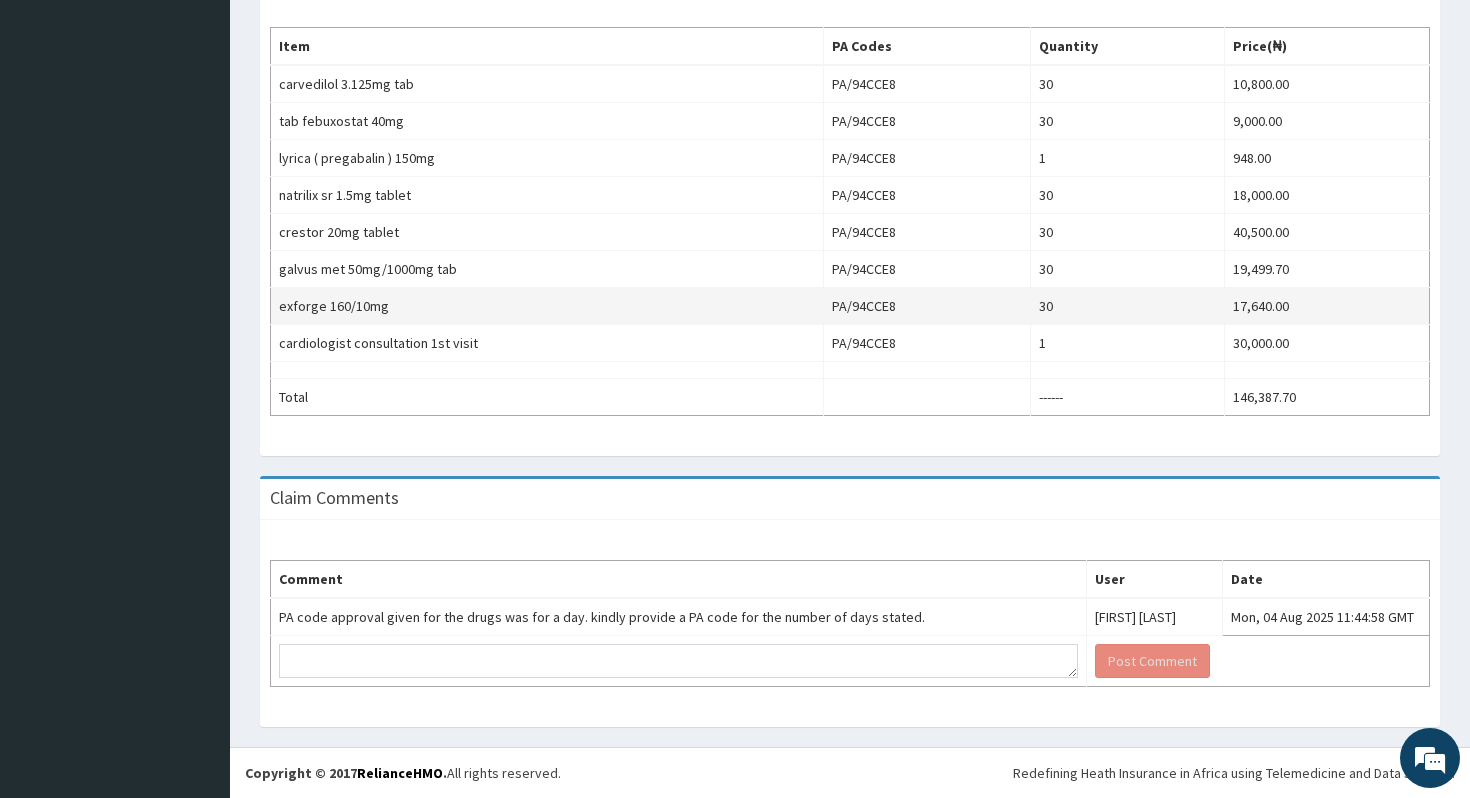 click on "exforge 160/10mg" at bounding box center [547, 306] 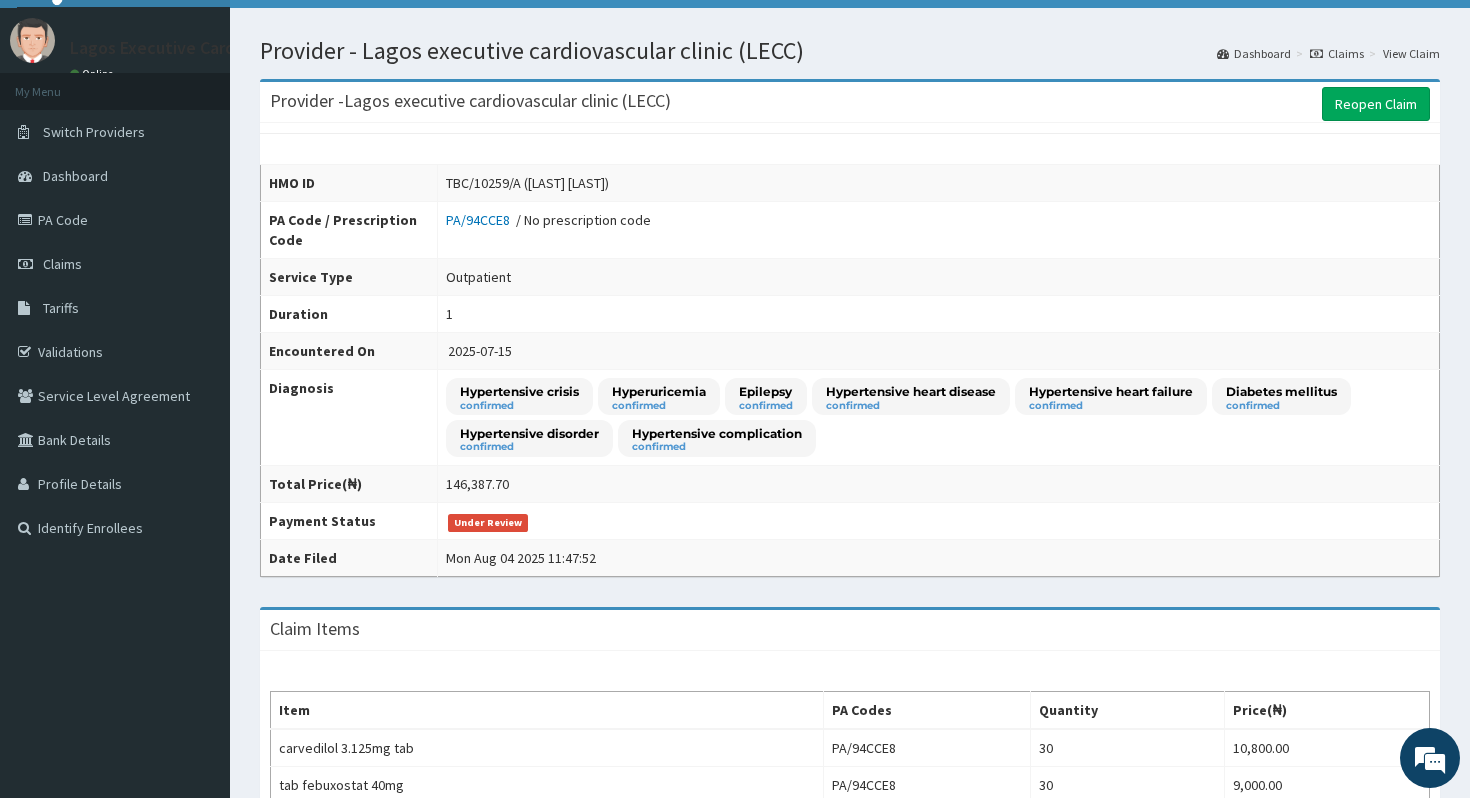 scroll, scrollTop: 0, scrollLeft: 0, axis: both 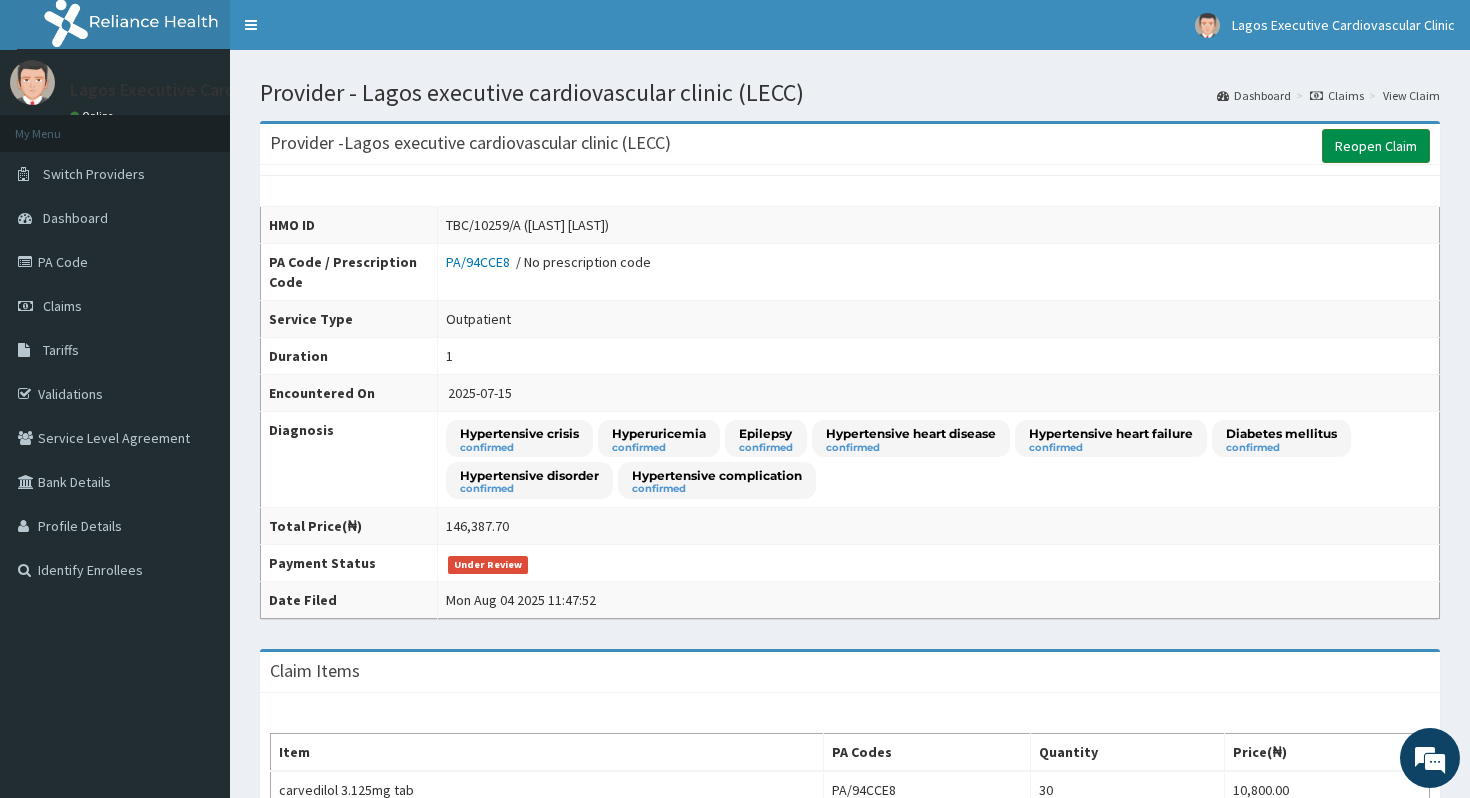 click on "Reopen Claim" at bounding box center [1376, 146] 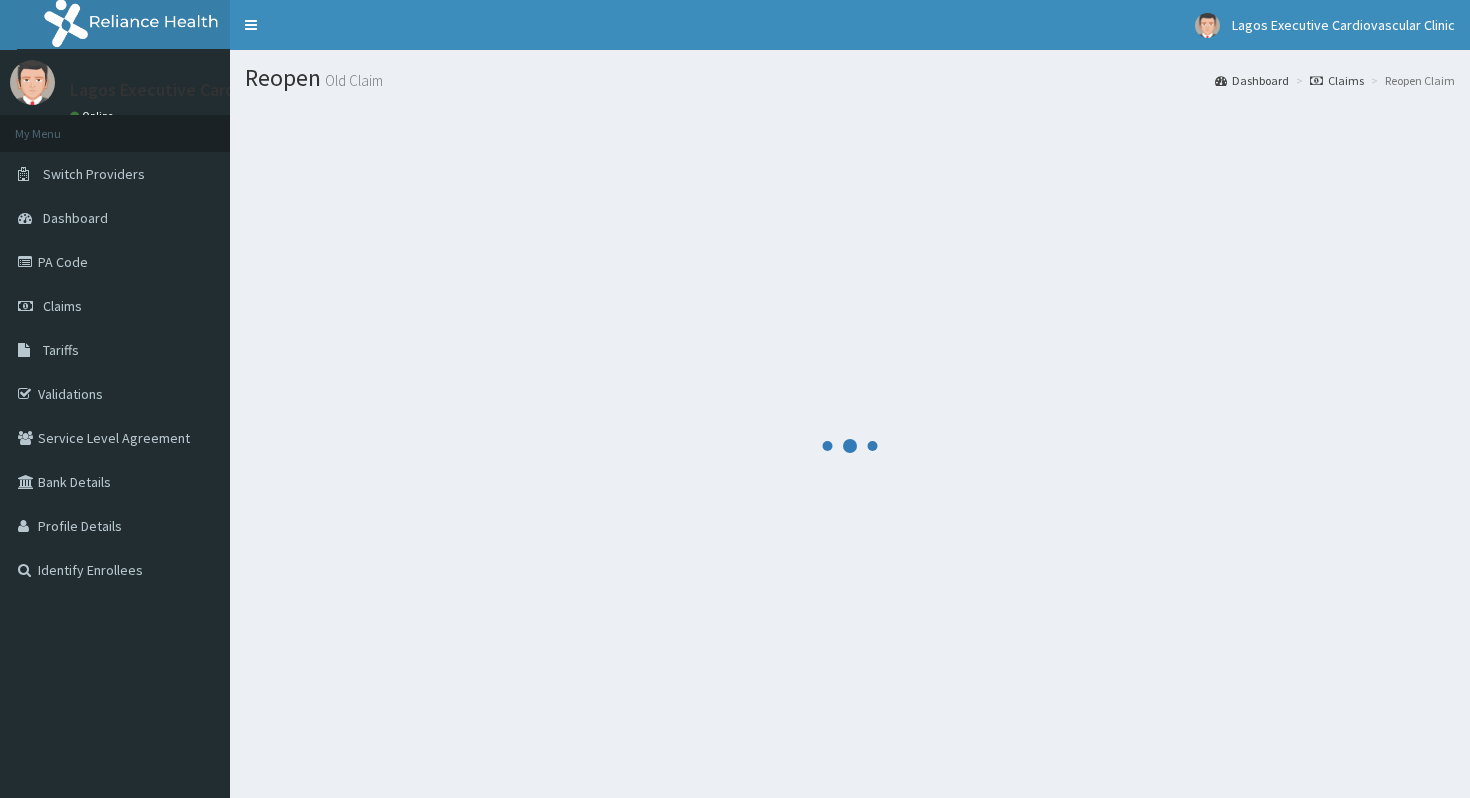 scroll, scrollTop: 0, scrollLeft: 0, axis: both 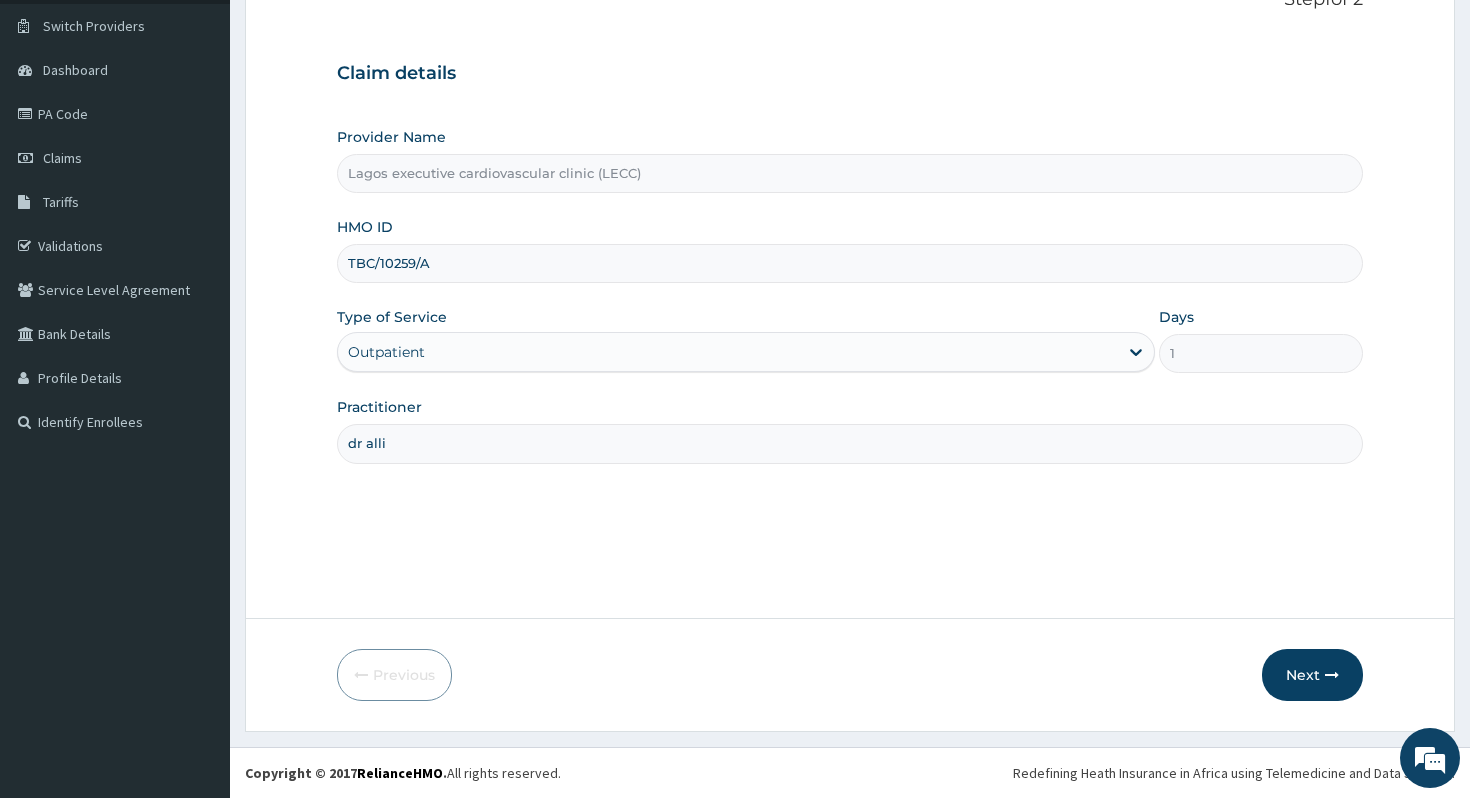 click on "Step  1  of 2 Claim details Provider Name Lagos executive cardiovascular clinic (LECC) HMO ID TBC/10259/A Type of Service Outpatient Days 1 Practitioner dr alli     Previous   Next" at bounding box center (850, 345) 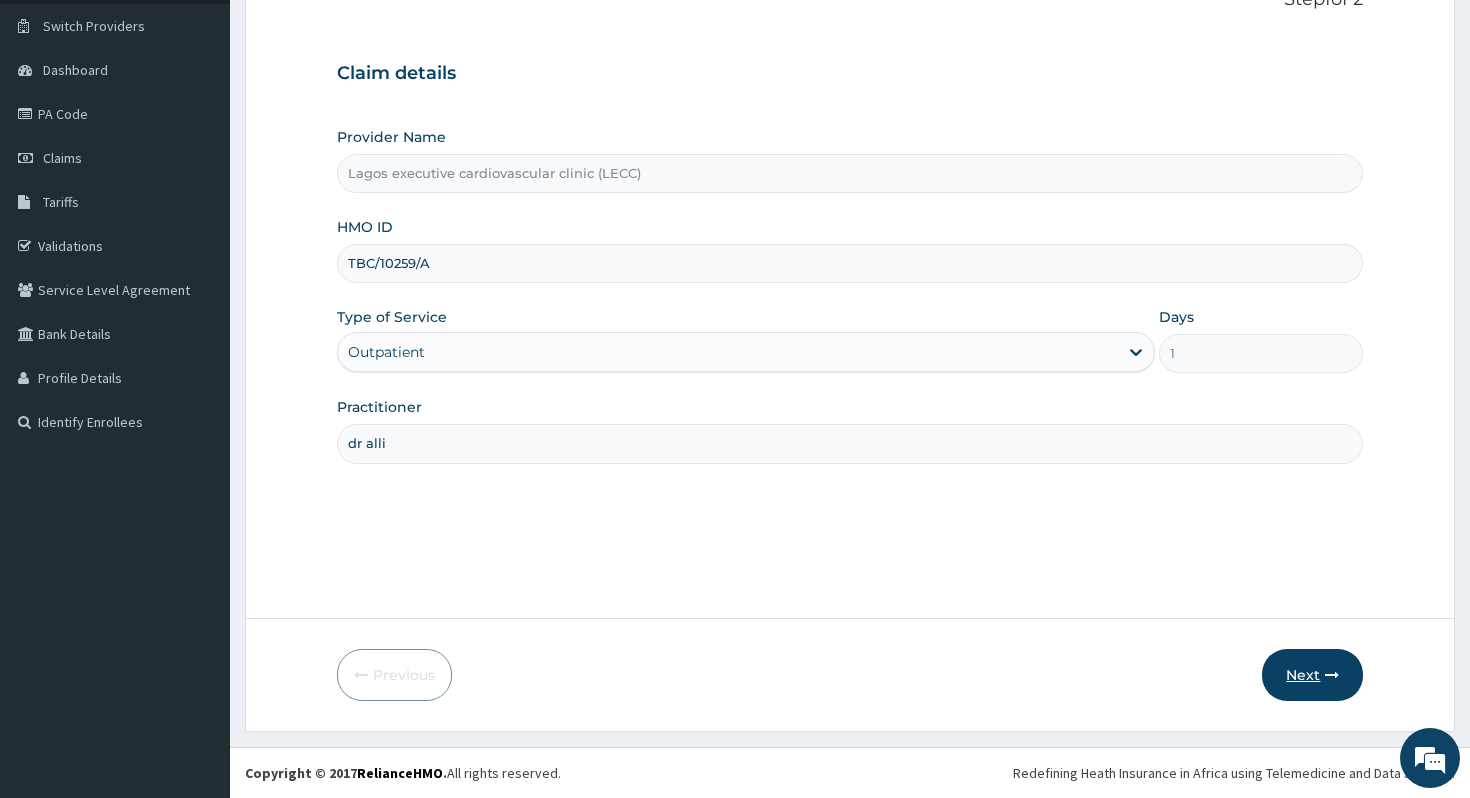 click on "Next" at bounding box center [1312, 675] 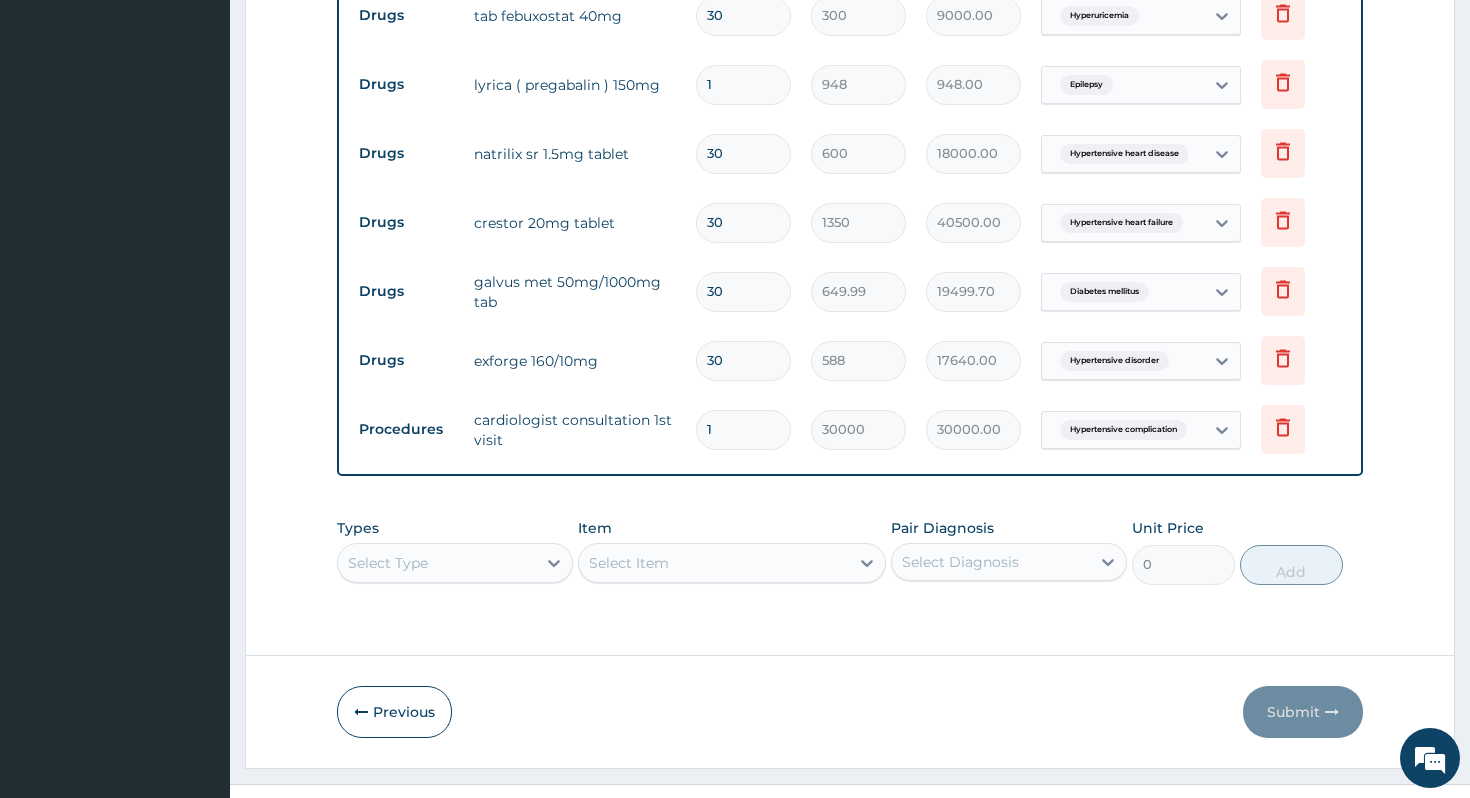 scroll, scrollTop: 926, scrollLeft: 0, axis: vertical 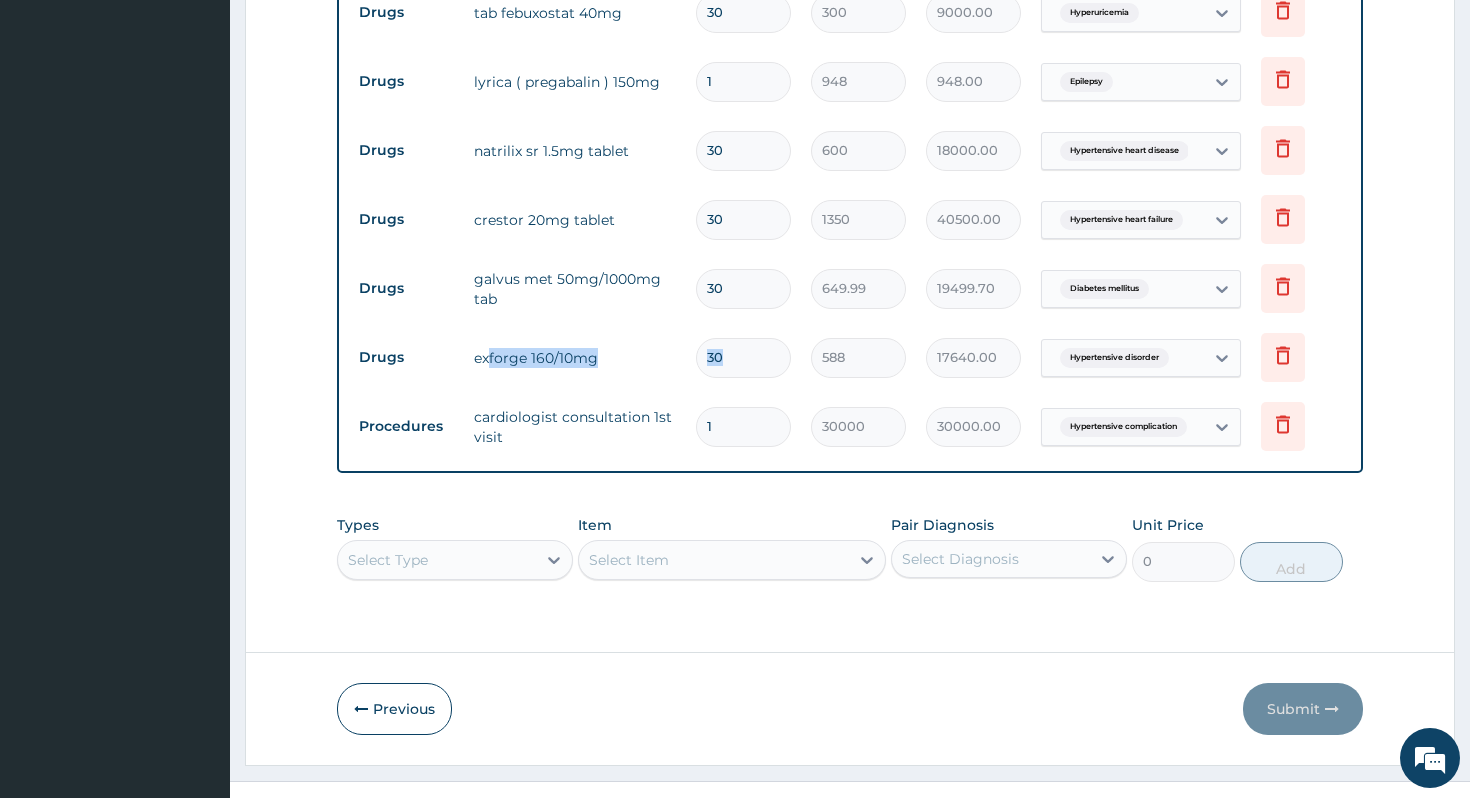 drag, startPoint x: 487, startPoint y: 351, endPoint x: 872, endPoint y: 342, distance: 385.1052 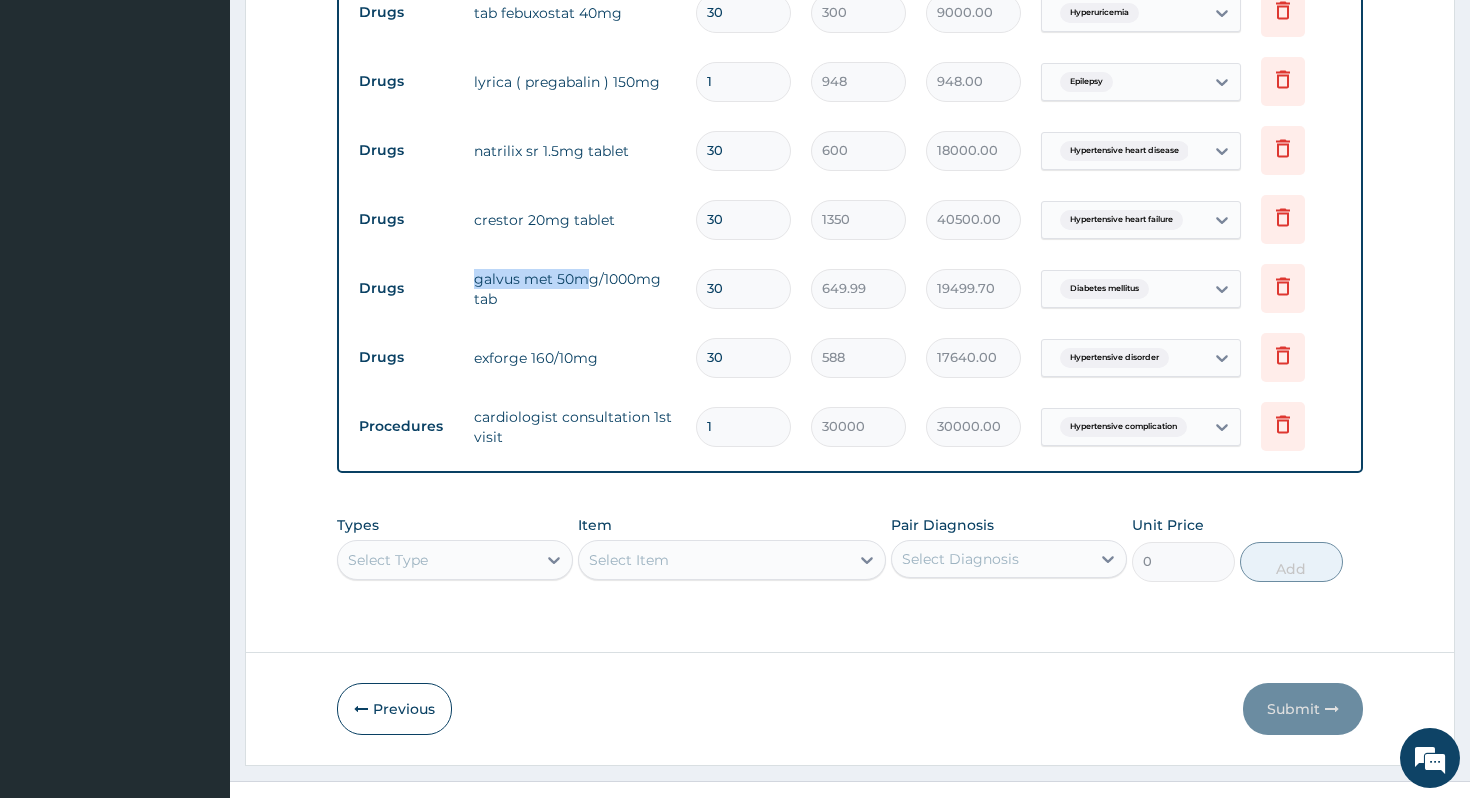 drag, startPoint x: 467, startPoint y: 274, endPoint x: 587, endPoint y: 285, distance: 120.50311 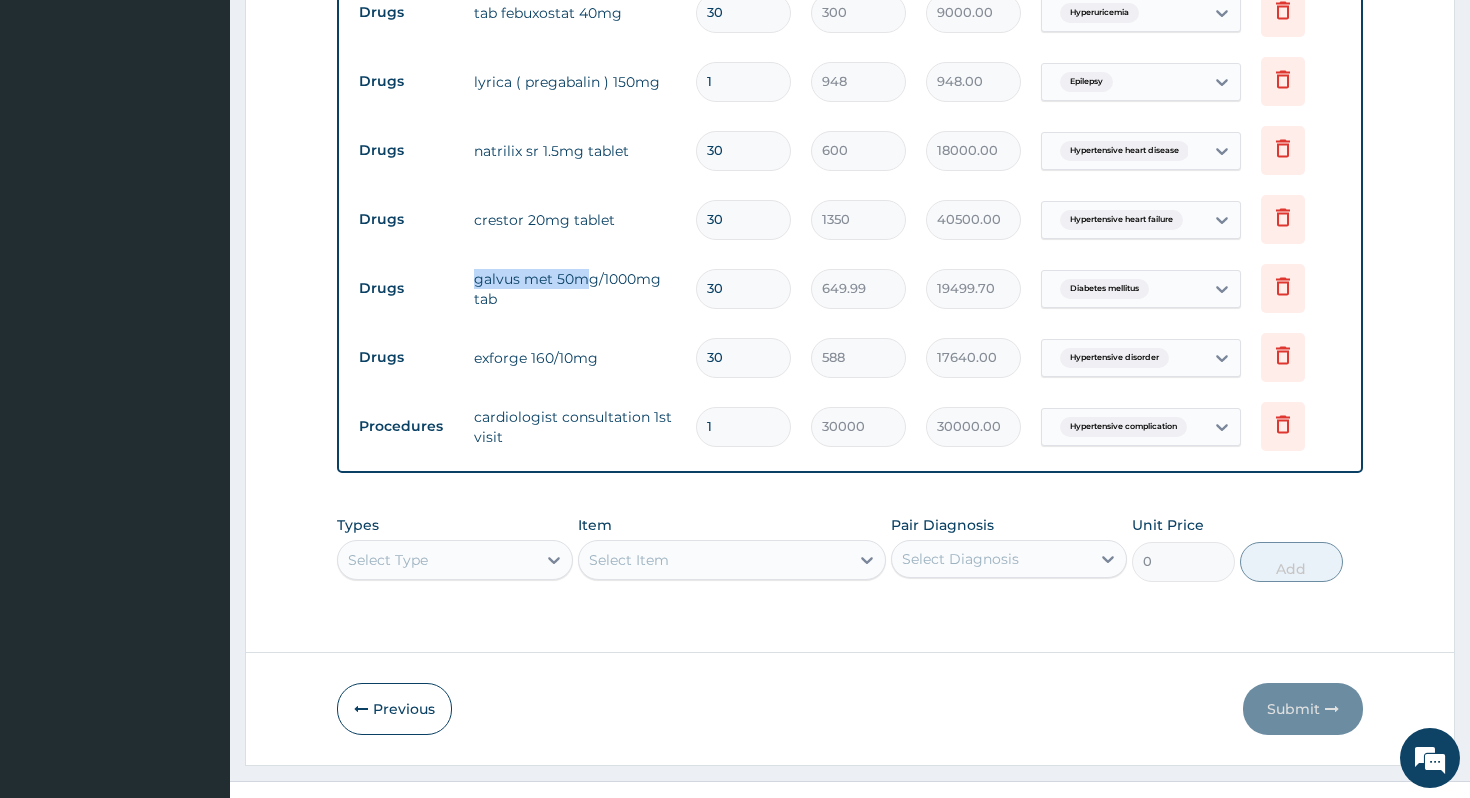 click on "galvus met 50mg/1000mg tab" at bounding box center [575, 289] 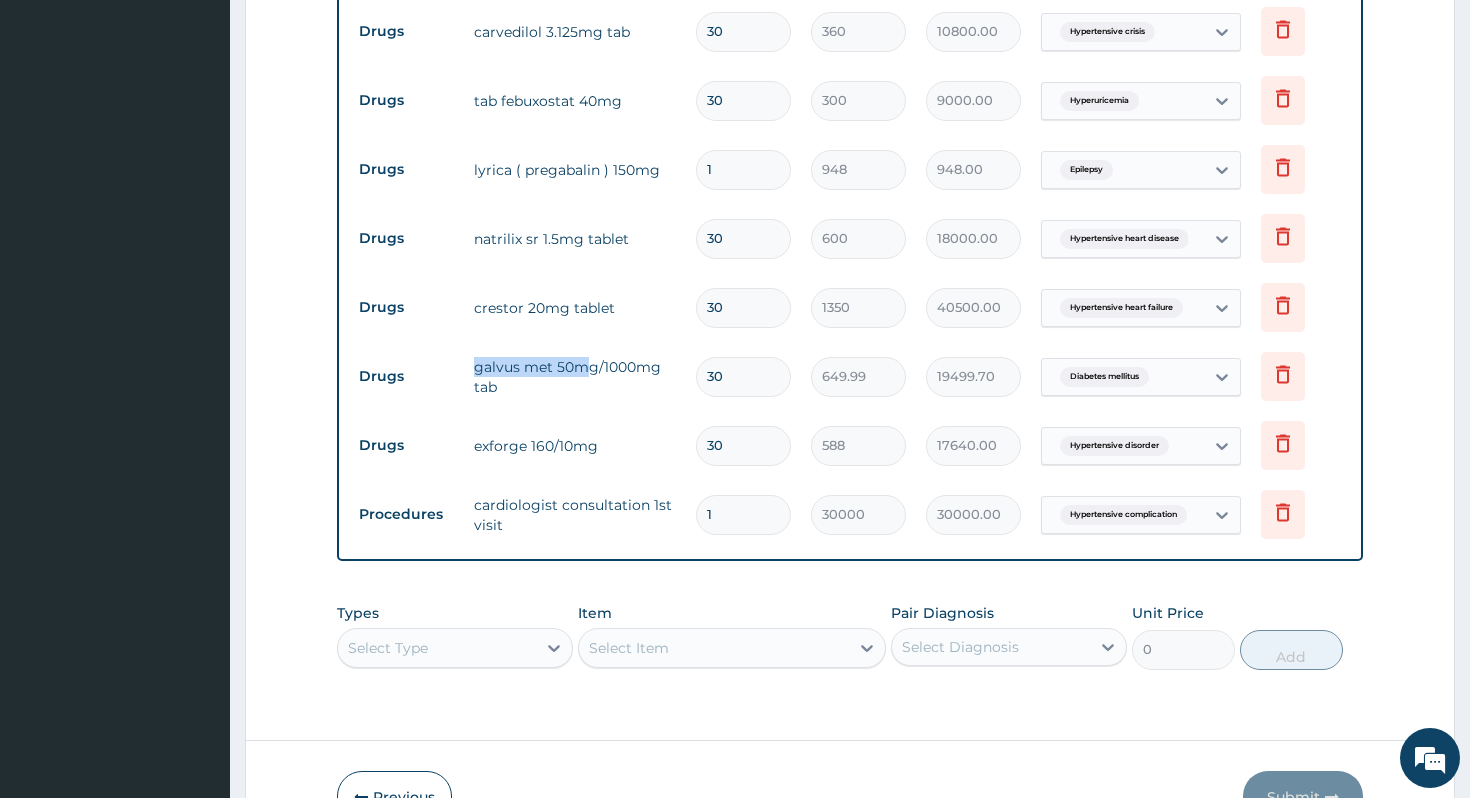 scroll, scrollTop: 708, scrollLeft: 0, axis: vertical 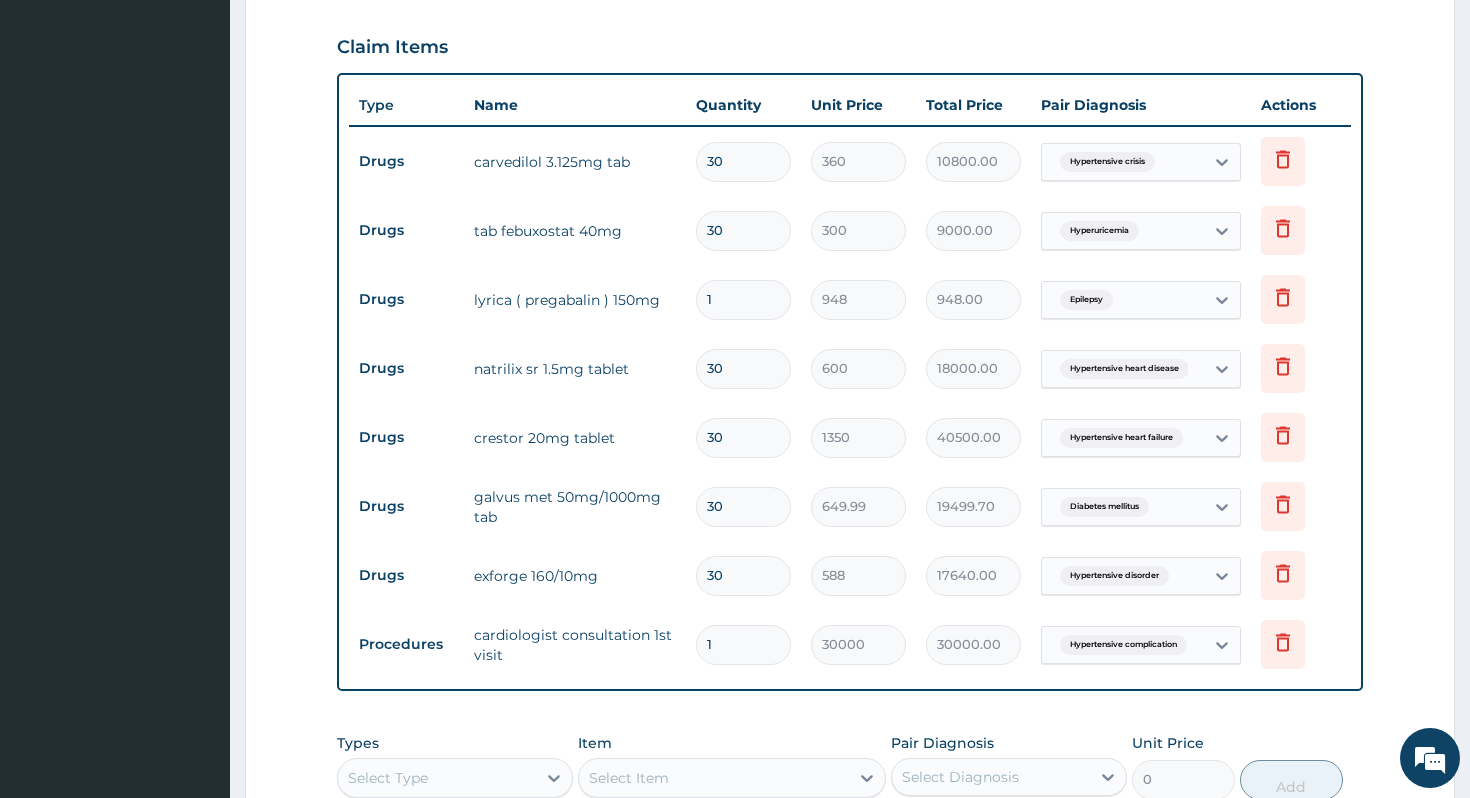click on "lyrica ( pregabalin ) 150mg" at bounding box center [575, 300] 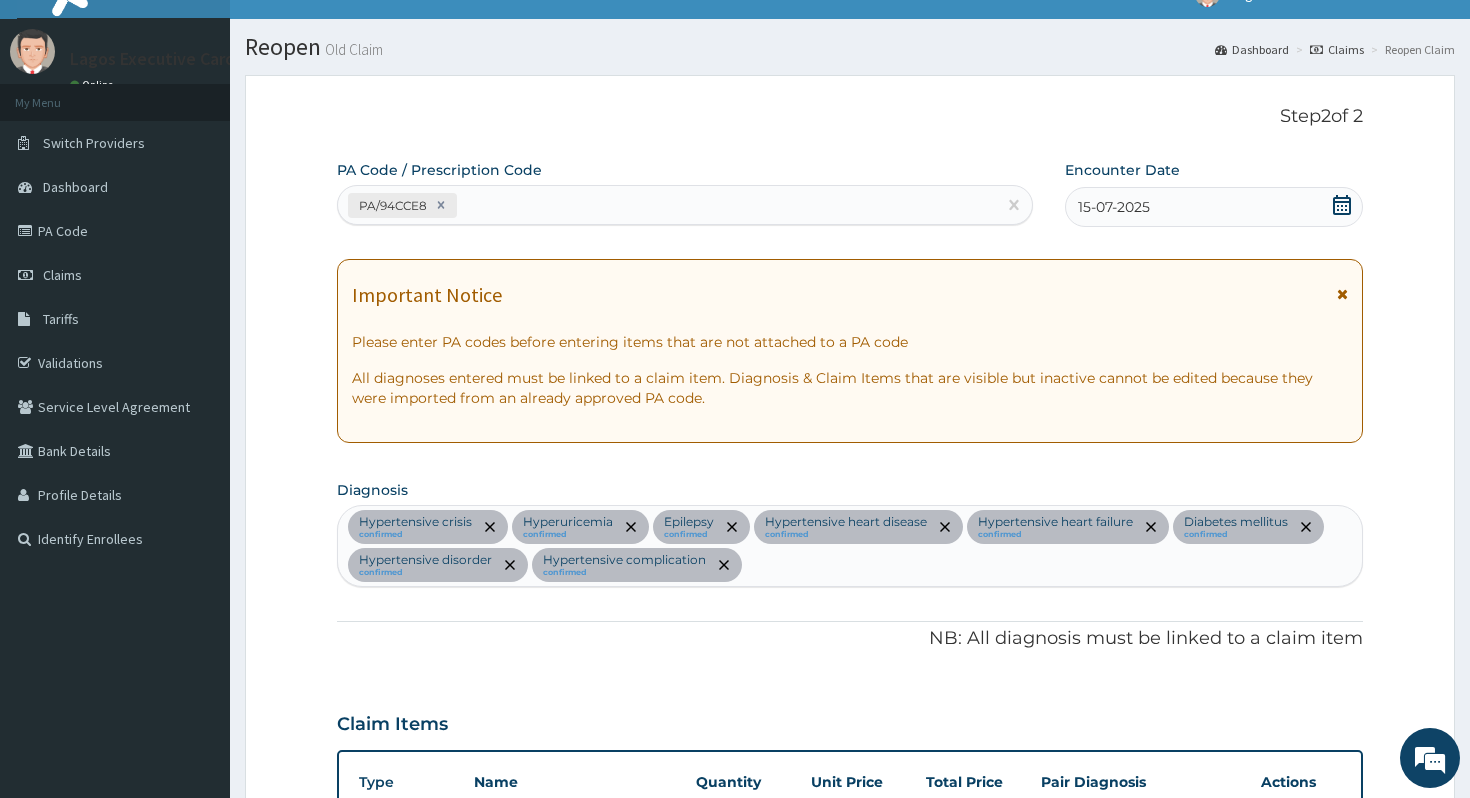 scroll, scrollTop: 0, scrollLeft: 0, axis: both 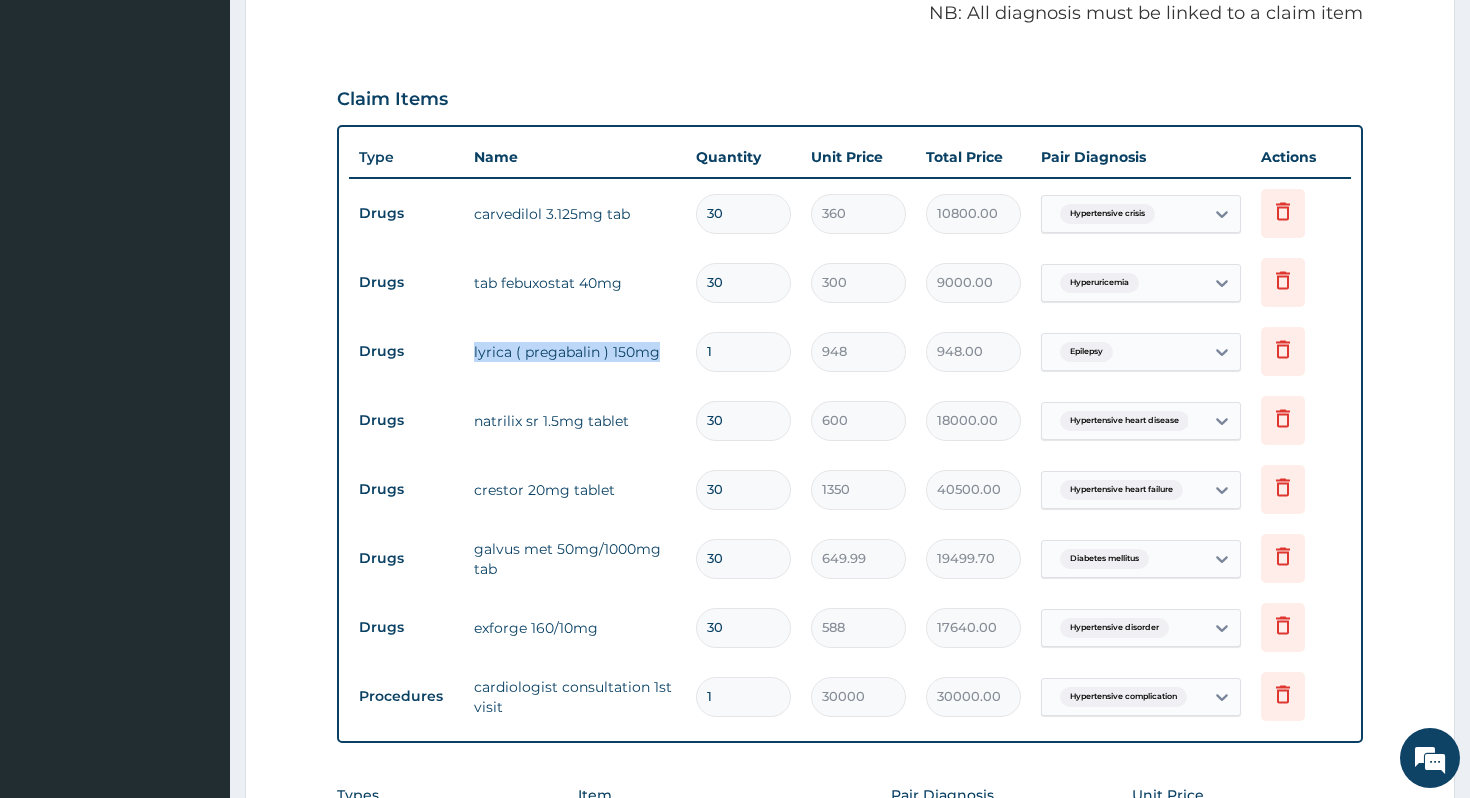drag, startPoint x: 471, startPoint y: 357, endPoint x: 682, endPoint y: 358, distance: 211.00237 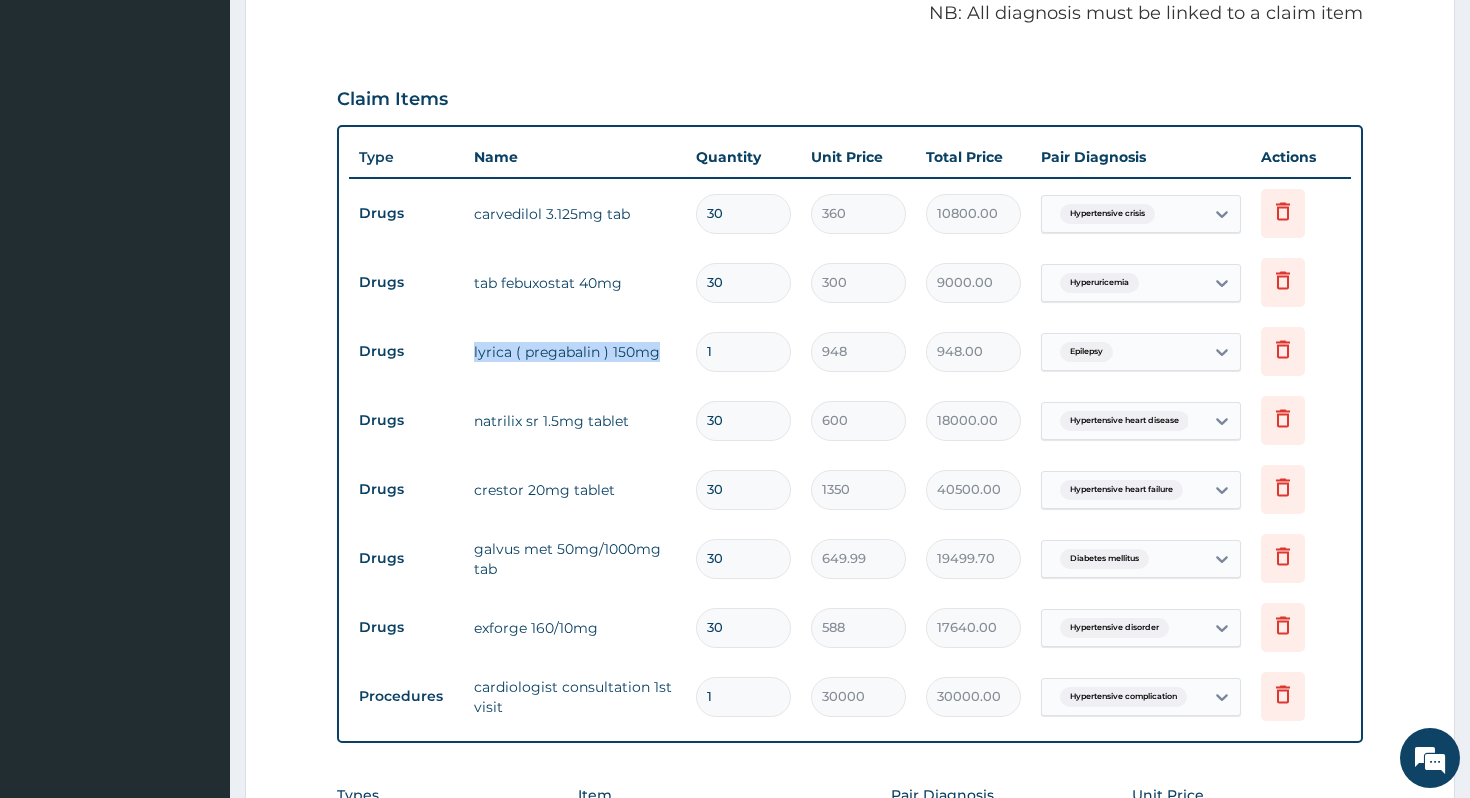 click on "lyrica ( pregabalin ) 150mg" at bounding box center [575, 352] 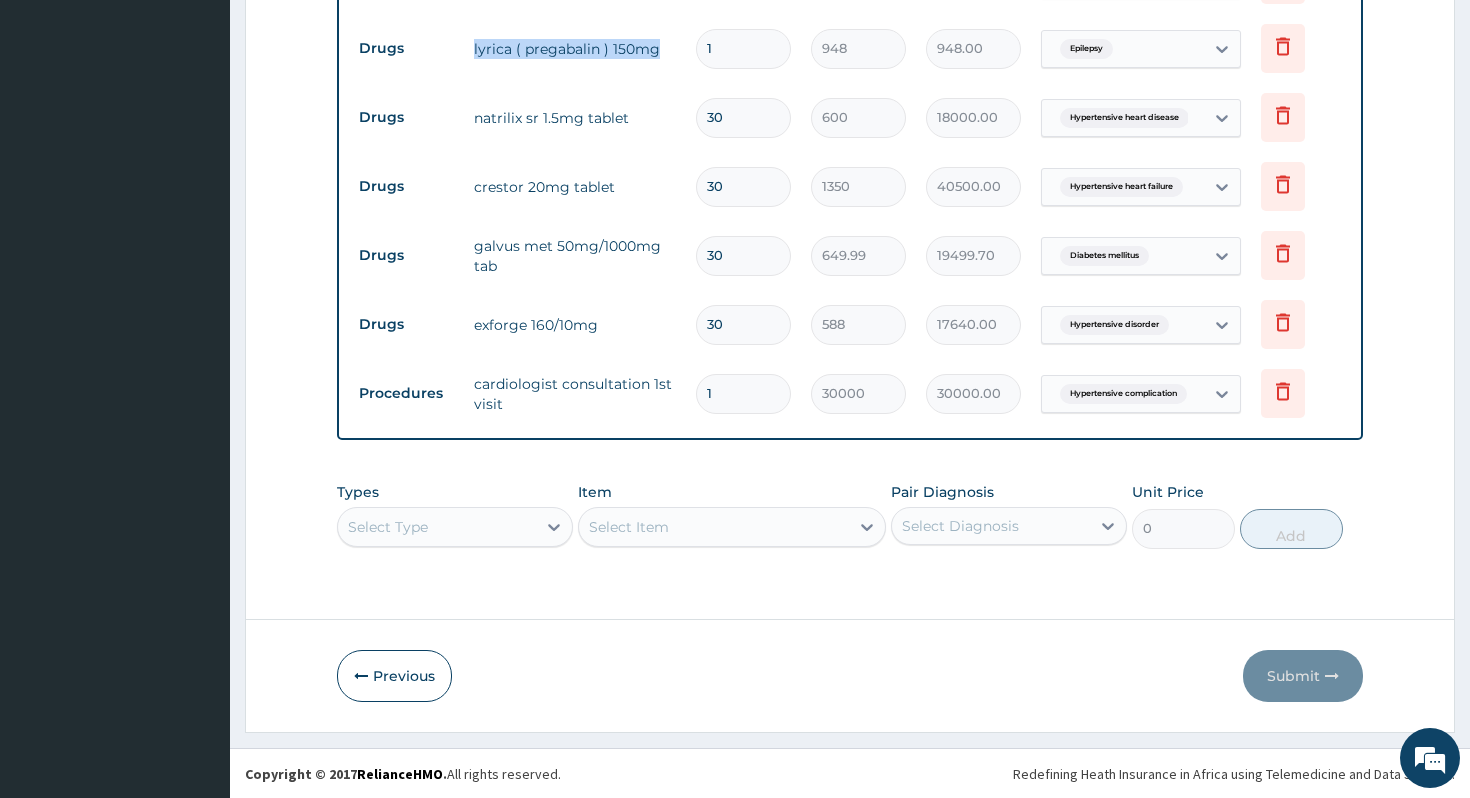 scroll, scrollTop: 0, scrollLeft: 0, axis: both 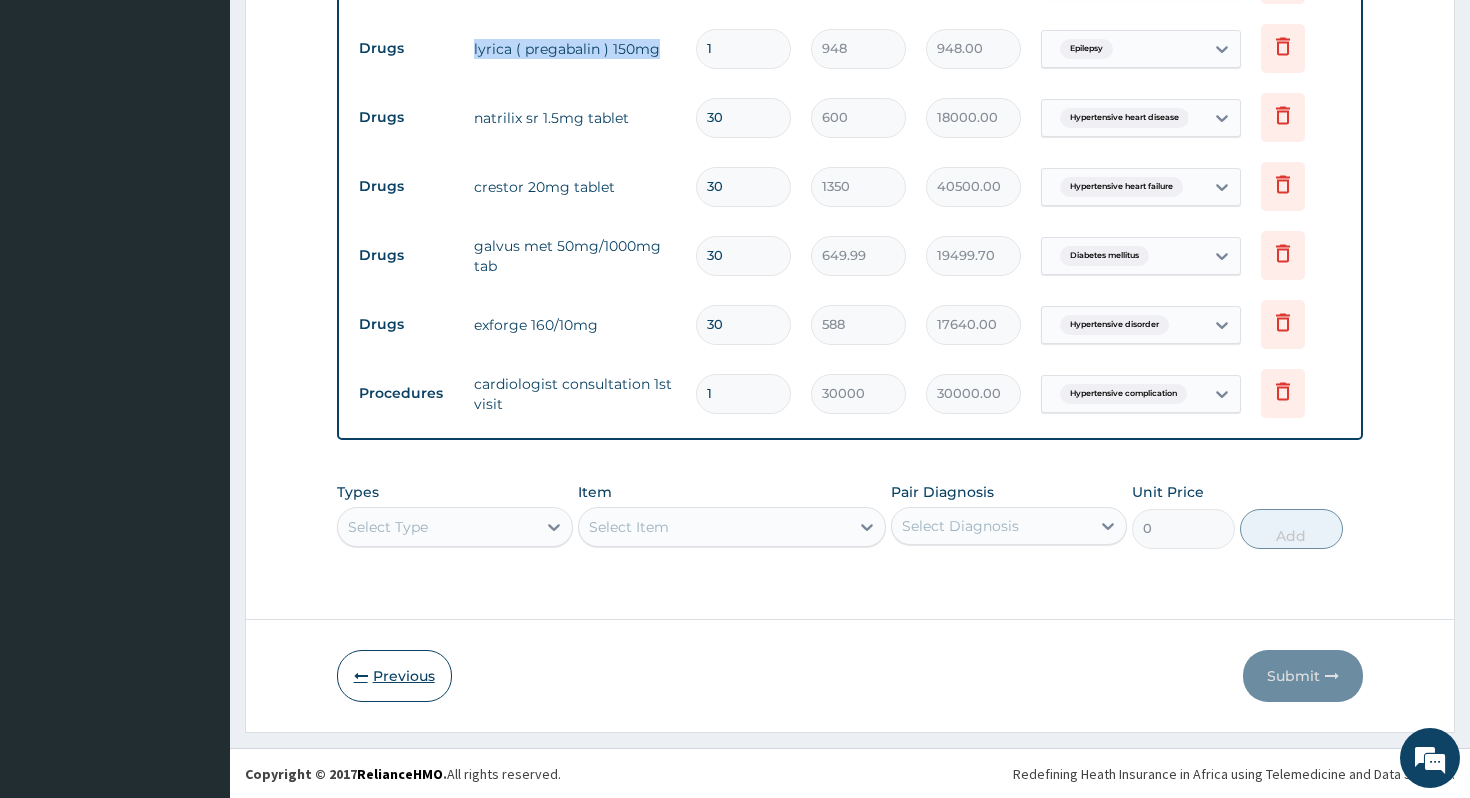 click on "Previous" at bounding box center [394, 676] 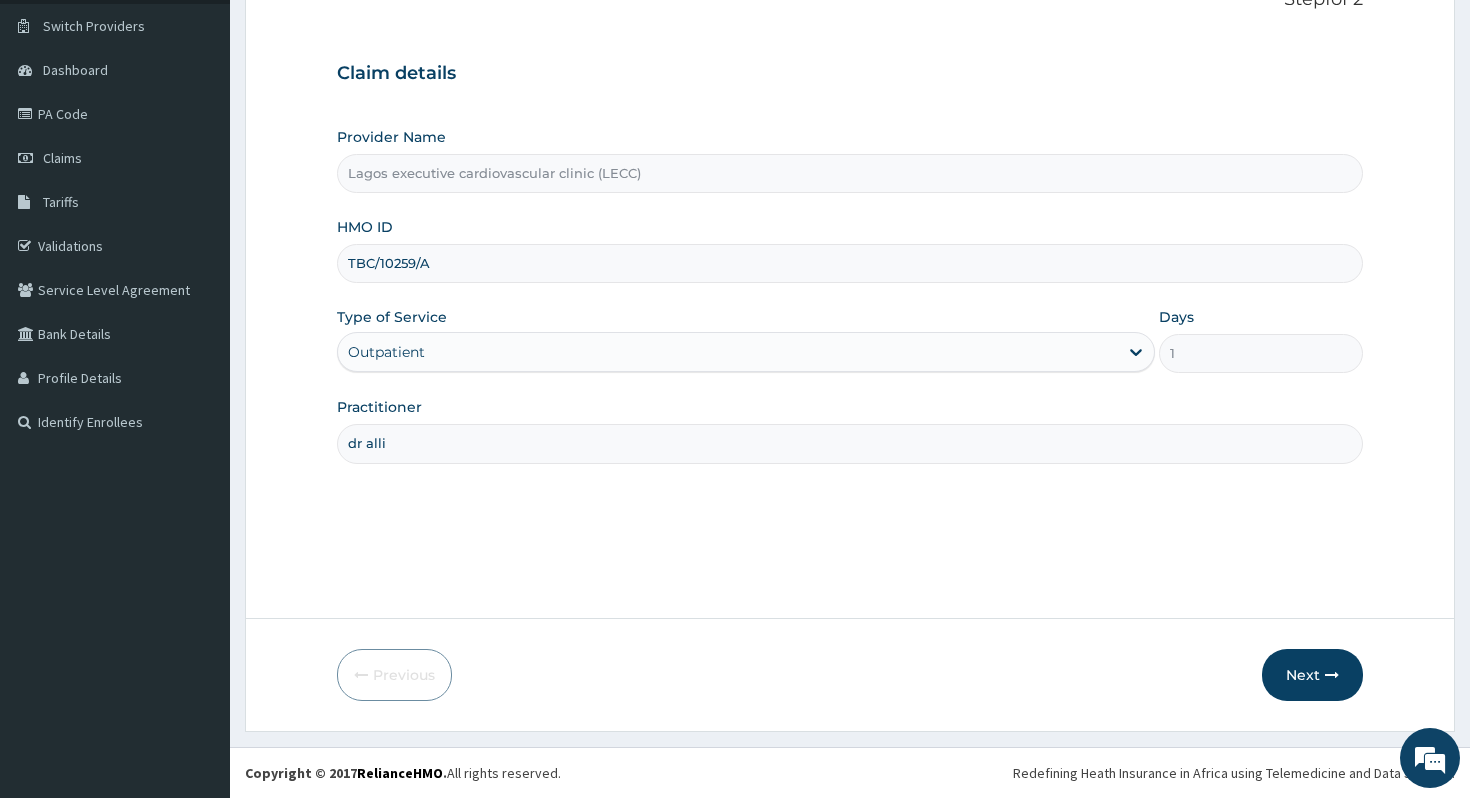 scroll, scrollTop: 0, scrollLeft: 0, axis: both 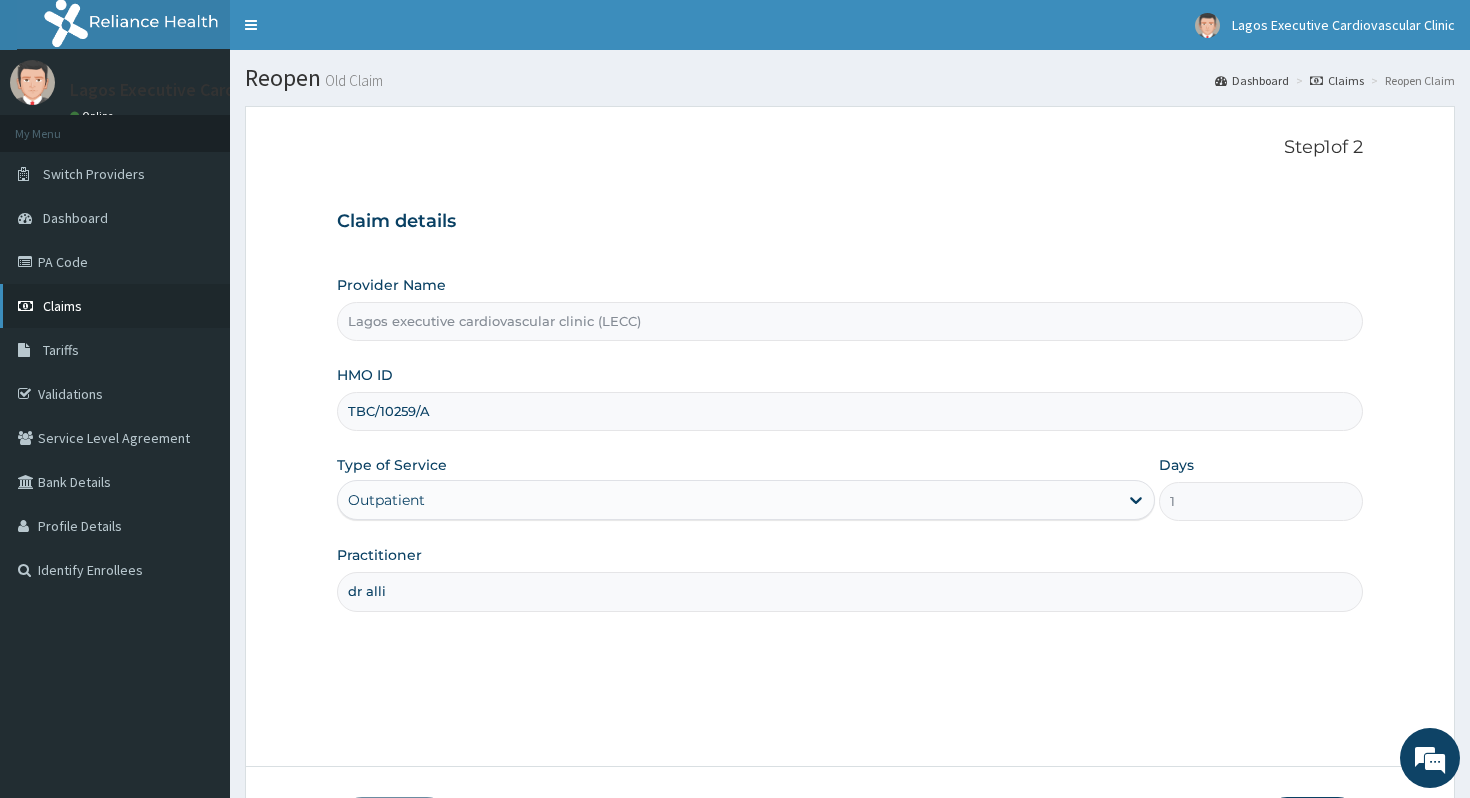 click on "Claims" at bounding box center [115, 306] 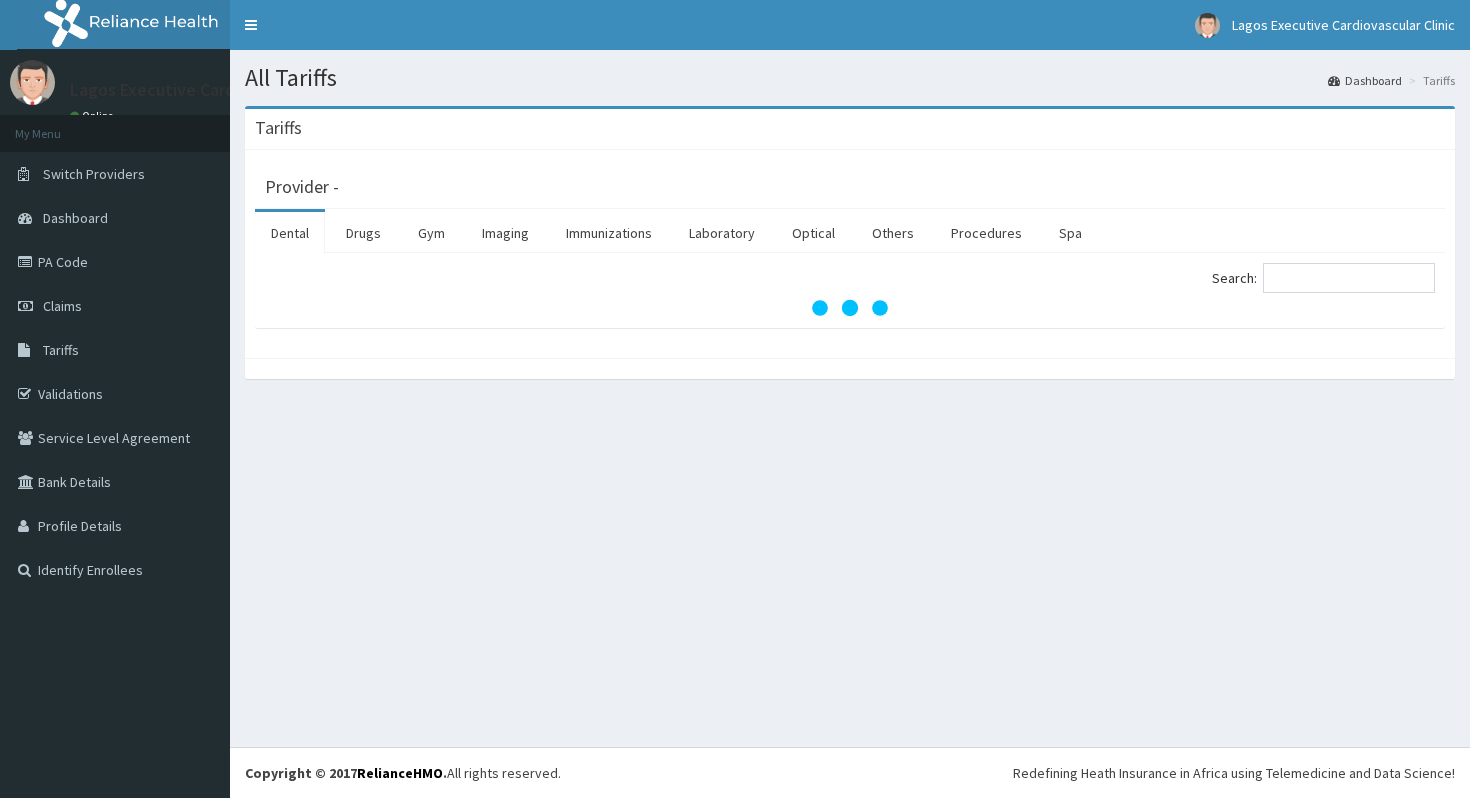 scroll, scrollTop: 0, scrollLeft: 0, axis: both 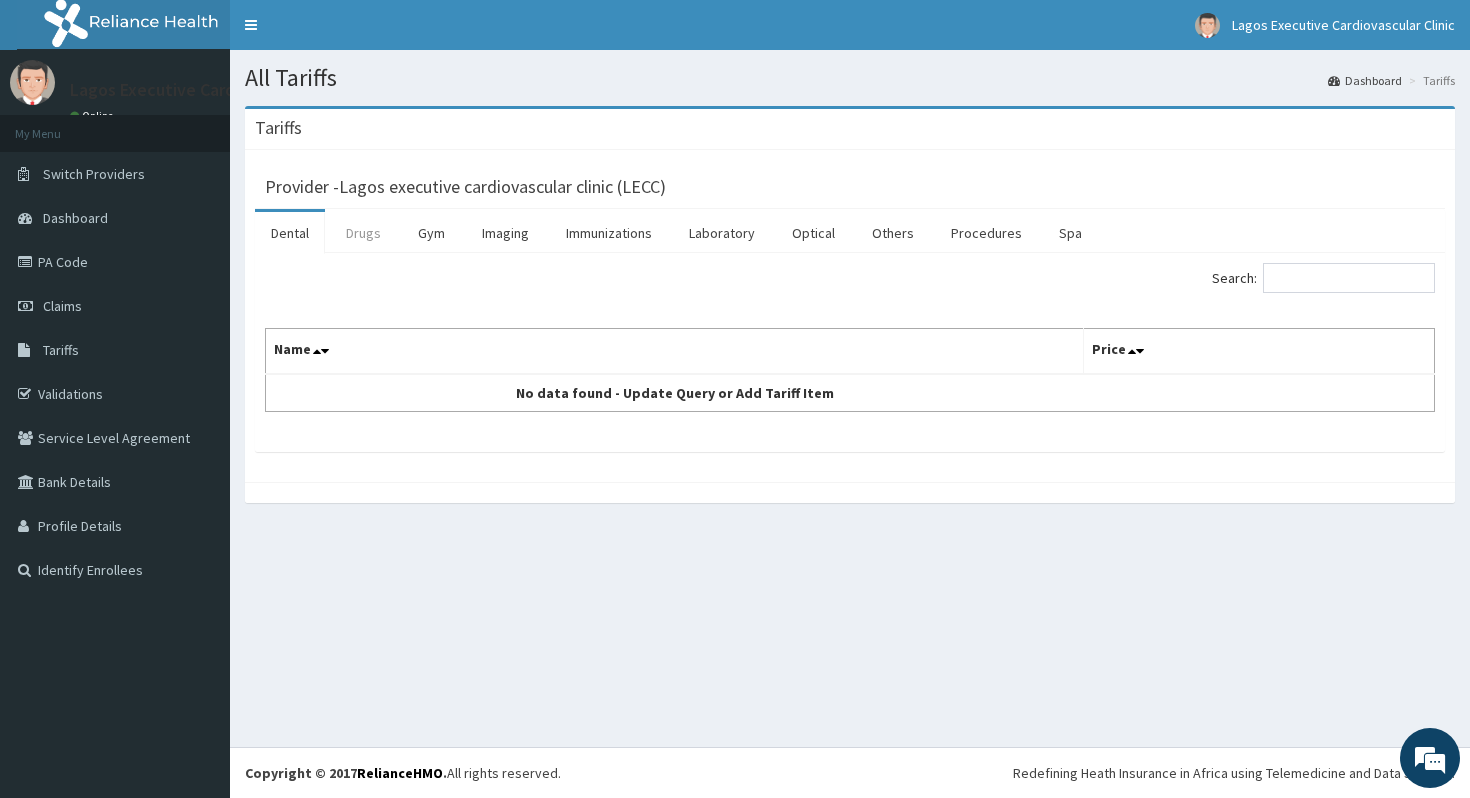 click on "Drugs" at bounding box center (363, 233) 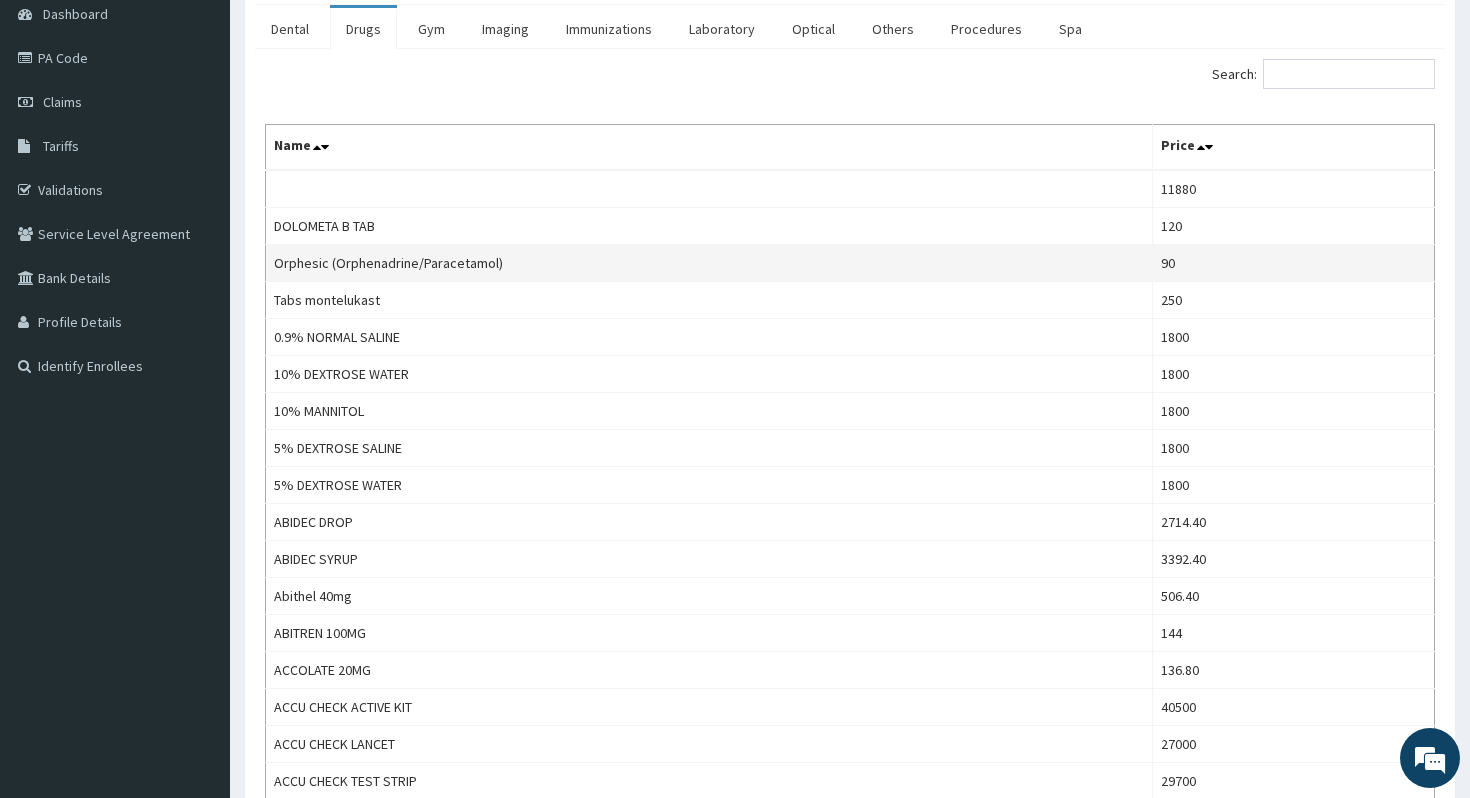 scroll, scrollTop: 212, scrollLeft: 0, axis: vertical 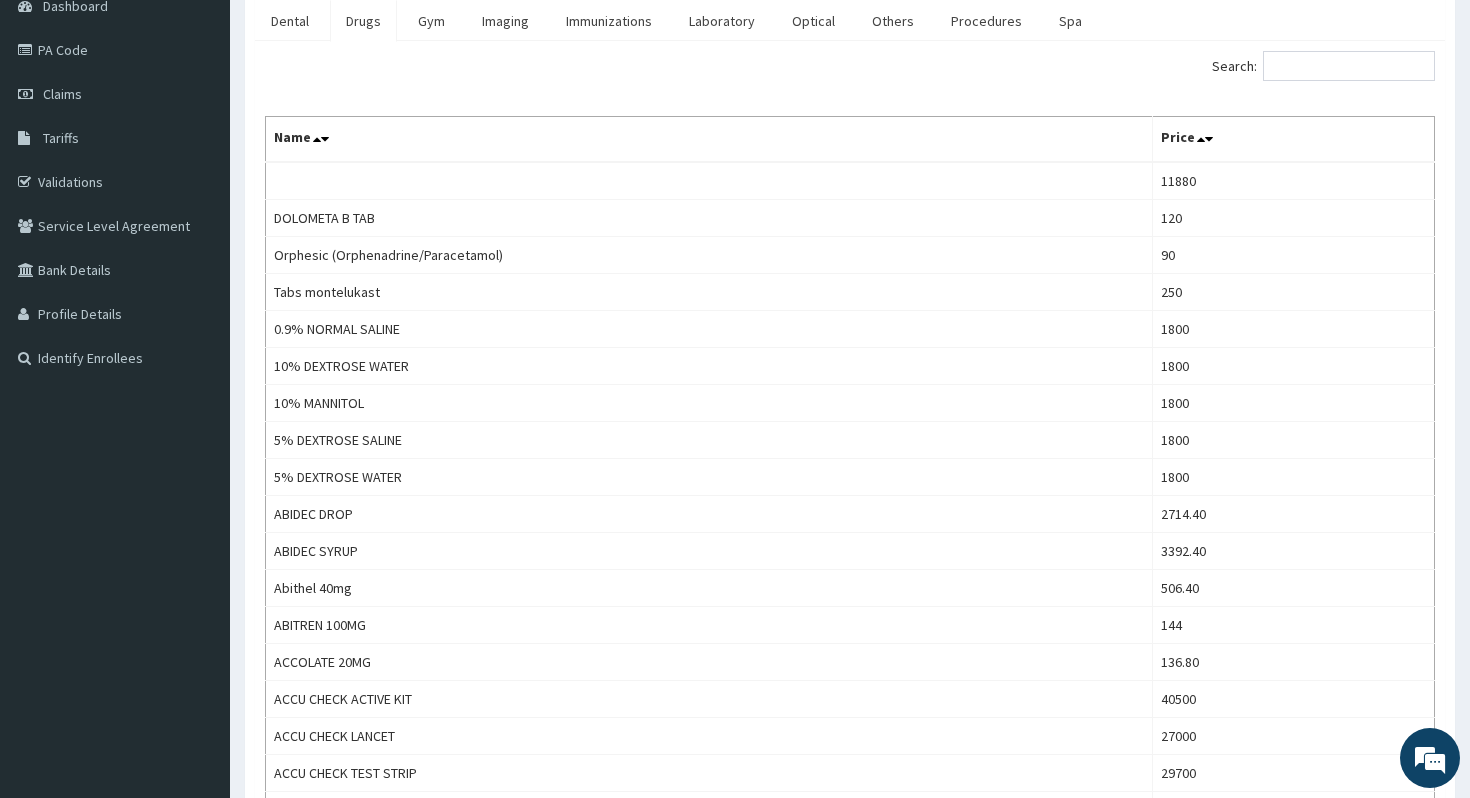 click on "Search: Name Price   11880  DOLOMETA B TAB  120  Orphesic (Orphenadrine/Paracetamol) 90  Tabs  montelukast  250 0.9% NORMAL SALINE 1800 10% DEXTROSE WATER 1800 10% MANNITOL 1800 5% DEXTROSE SALINE  1800 5% DEXTROSE WATER 1800 ABIDEC DROP 2714.40 ABIDEC SYRUP 3392.40 Abithel 40mg 506.40 ABITREN 100MG 144 ACCOLATE 20MG 136.80 ACCU CHECK ACTIVE KIT 40500 ACCU CHECK LANCET 27000 ACCU CHECK TEST STRIP 29700 ACETAZOLAMIDE 250MG 120 ACICLOVIR 200MG 158.40 ACICLOVIR 400MG 236.76 ACICLOVIR CREAM 10 GRAMS 2034 ACICLOVIR CREAM 5G 5% TUBE 4200 ACTIFED 120 ACTIFED SYRUP 60ML 1088.40 ACTIVATED CHARCOAL TABS 540 ACTIVATED VEG CHARCOAL 260MG CAP 120 ACTRAPID INSULIN 10MLS ( 100UNITS/ML ) 7124.40 ACTRAPID INSULIN 10MLS ( 40UNITS/ML ) 3052.80 ADALAT RETARD 20MG 780 ADRENALIN INJ 1MG 1200 ADRICIN INJ 50MG 13005.60 ADVANTAN 0.1% CREAM 3120 ADVANTAN OINTMENT 3120 AGNESIA POWDER SMALL SIZE 5400 ALAXIN SUSP 10MG/5ML-80ML 1560 ALBENDAZOLE suspension  846 ALBENDAZOLE tab 456 ALBENDAZOLE tab 444 ALLEREX EYEDROP 1680 ALLUPURINOL 100MG" at bounding box center (850, 1070) 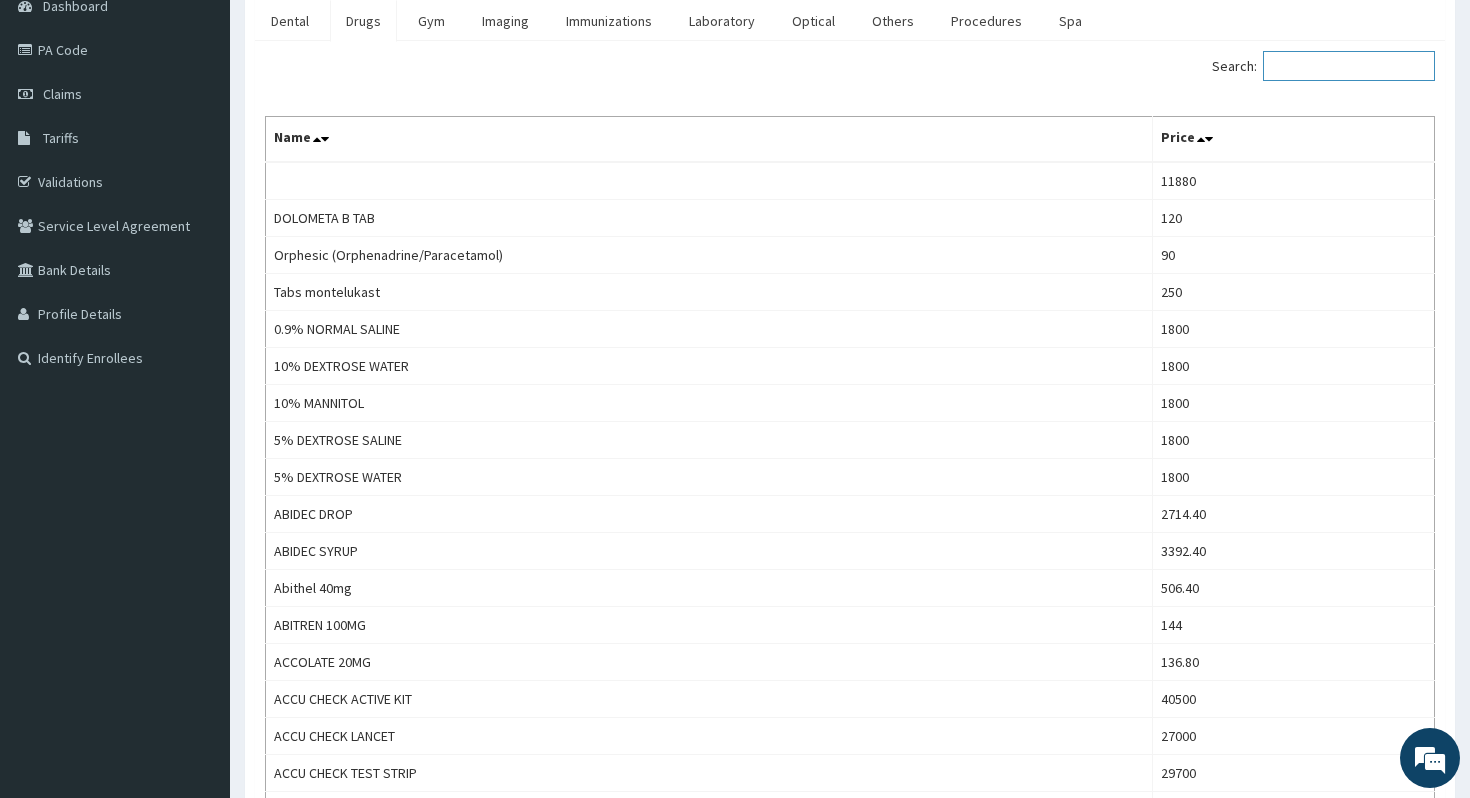 click on "Search:" at bounding box center (1349, 66) 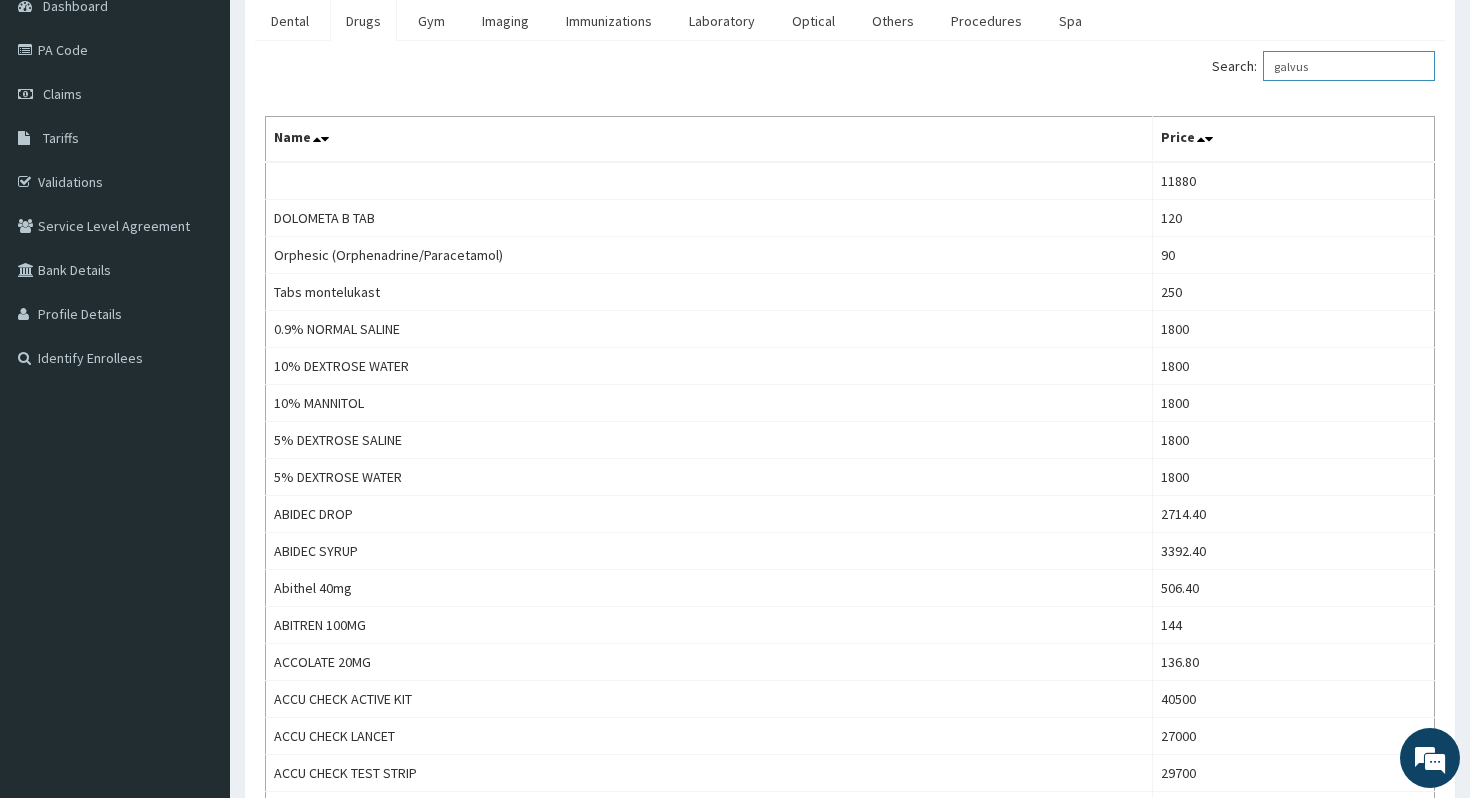 type on "galvus" 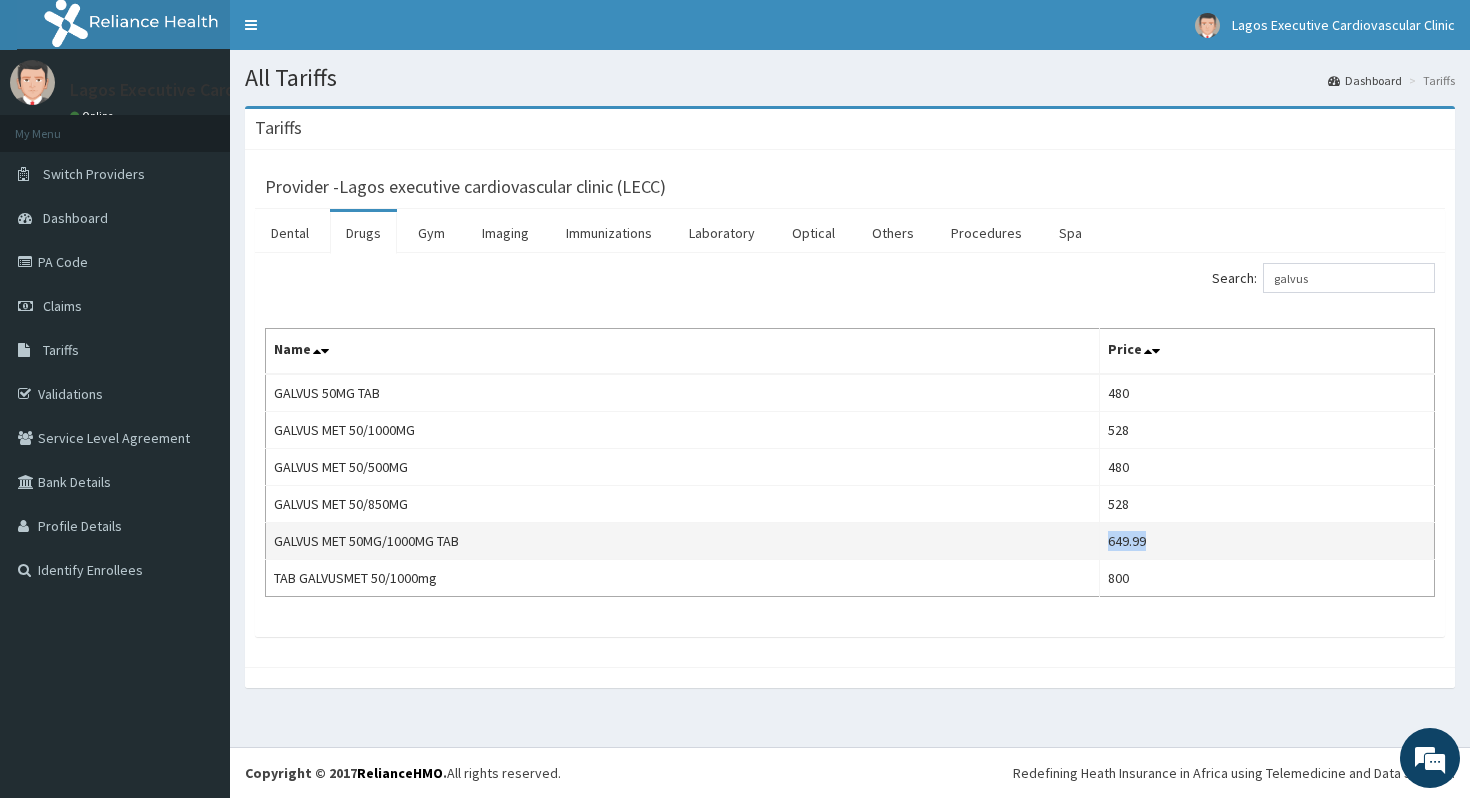 drag, startPoint x: 1119, startPoint y: 543, endPoint x: 1171, endPoint y: 540, distance: 52.086468 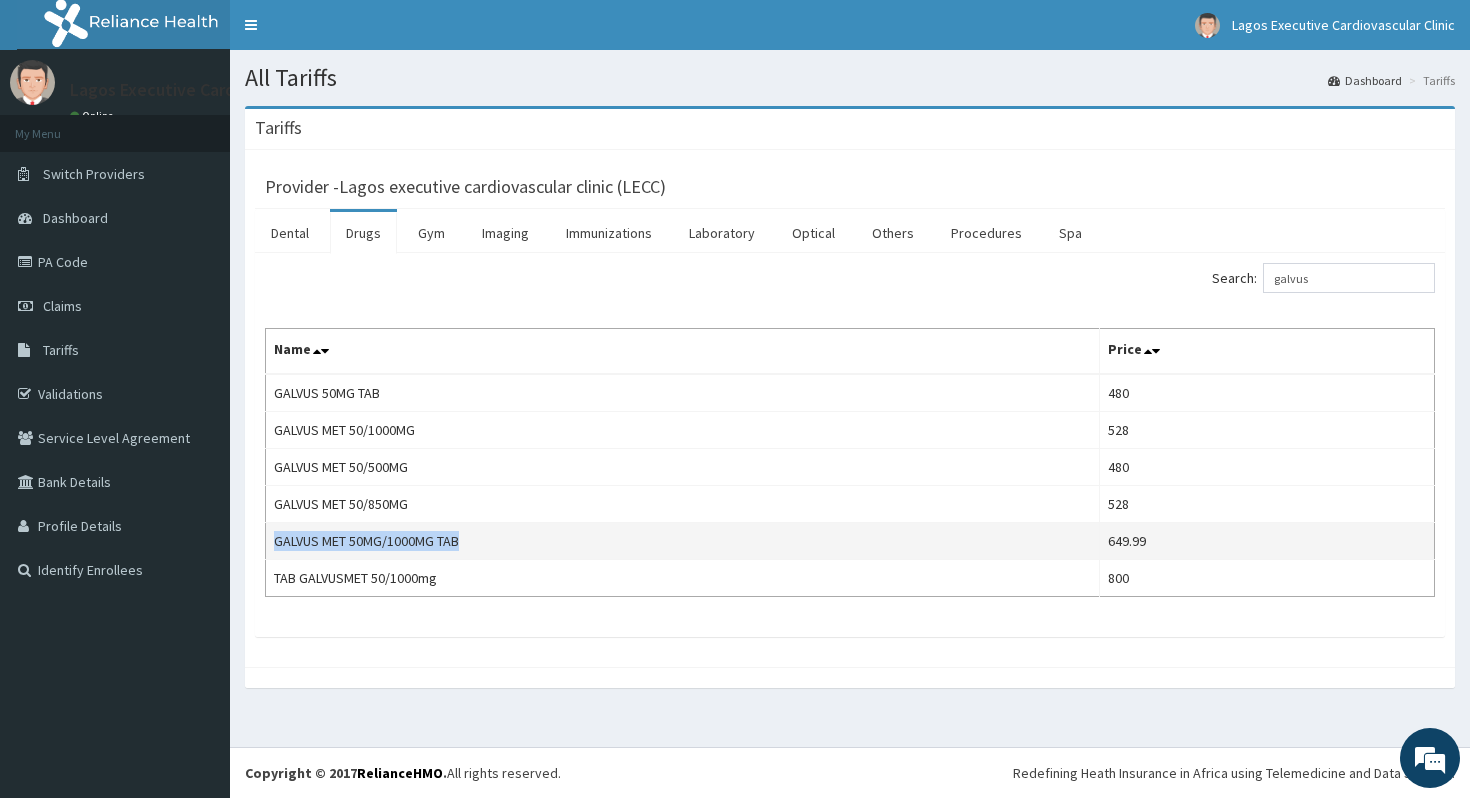 drag, startPoint x: 272, startPoint y: 540, endPoint x: 466, endPoint y: 538, distance: 194.01031 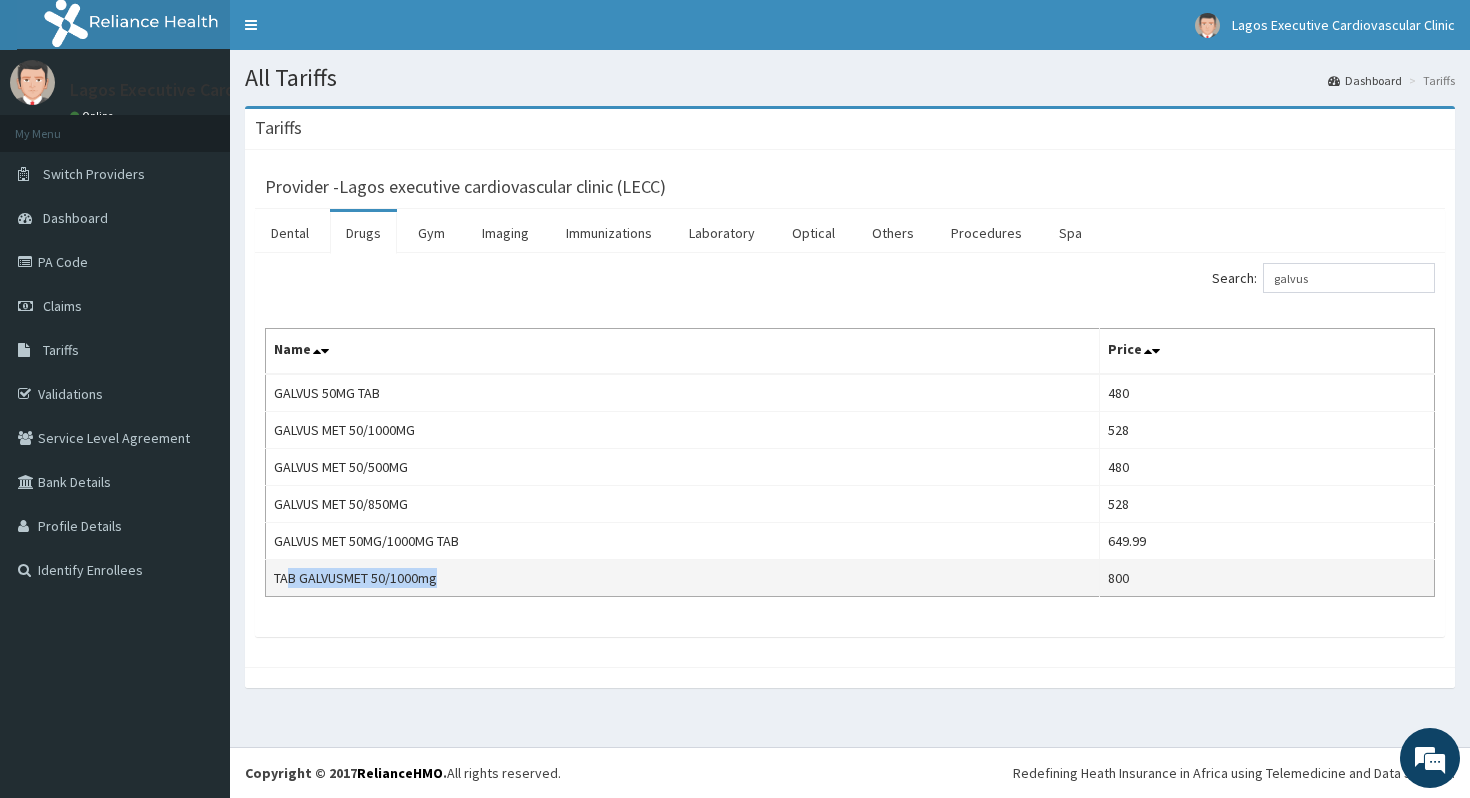 drag, startPoint x: 291, startPoint y: 579, endPoint x: 503, endPoint y: 579, distance: 212 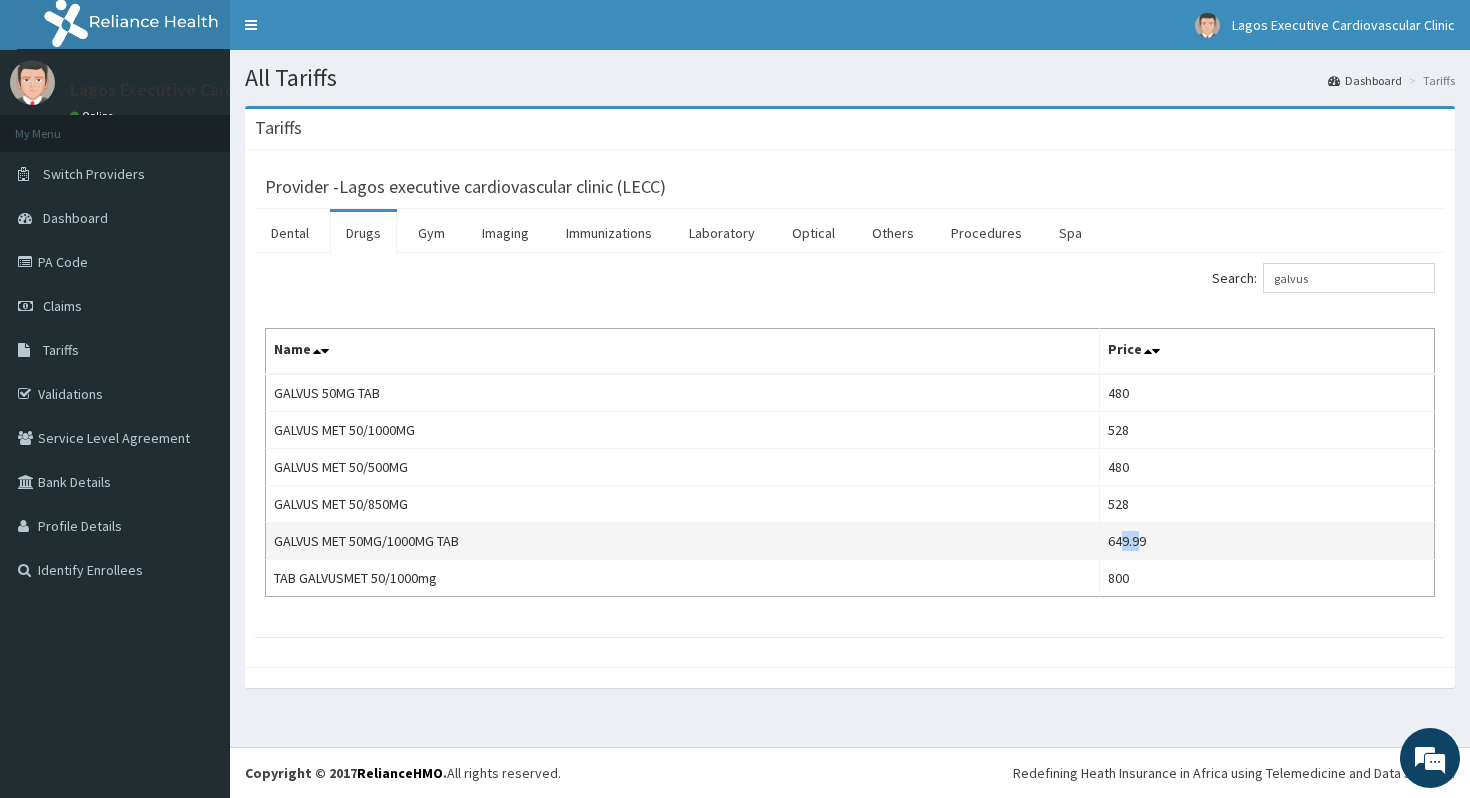drag, startPoint x: 1129, startPoint y: 549, endPoint x: 1150, endPoint y: 551, distance: 21.095022 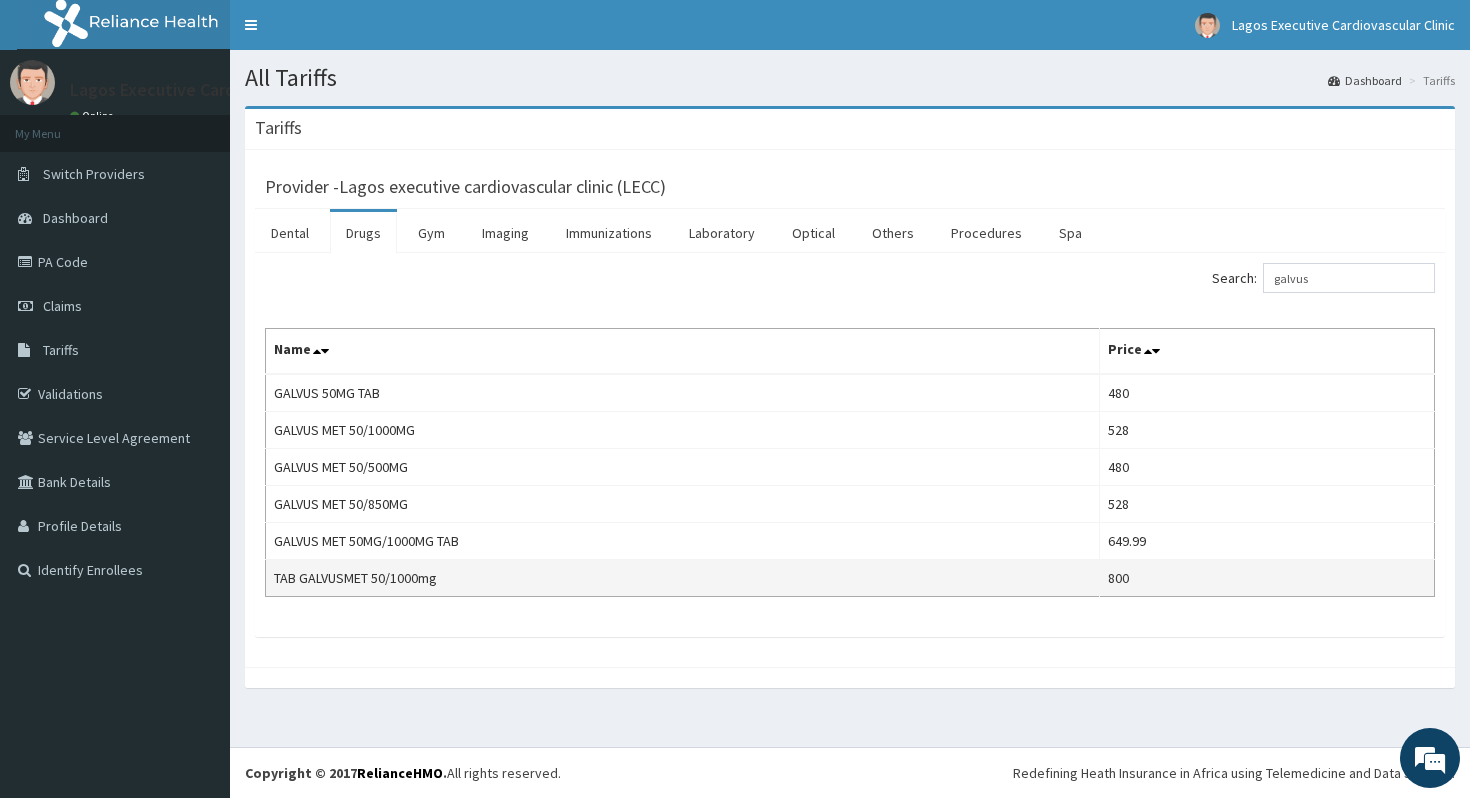click on "800" at bounding box center [1267, 578] 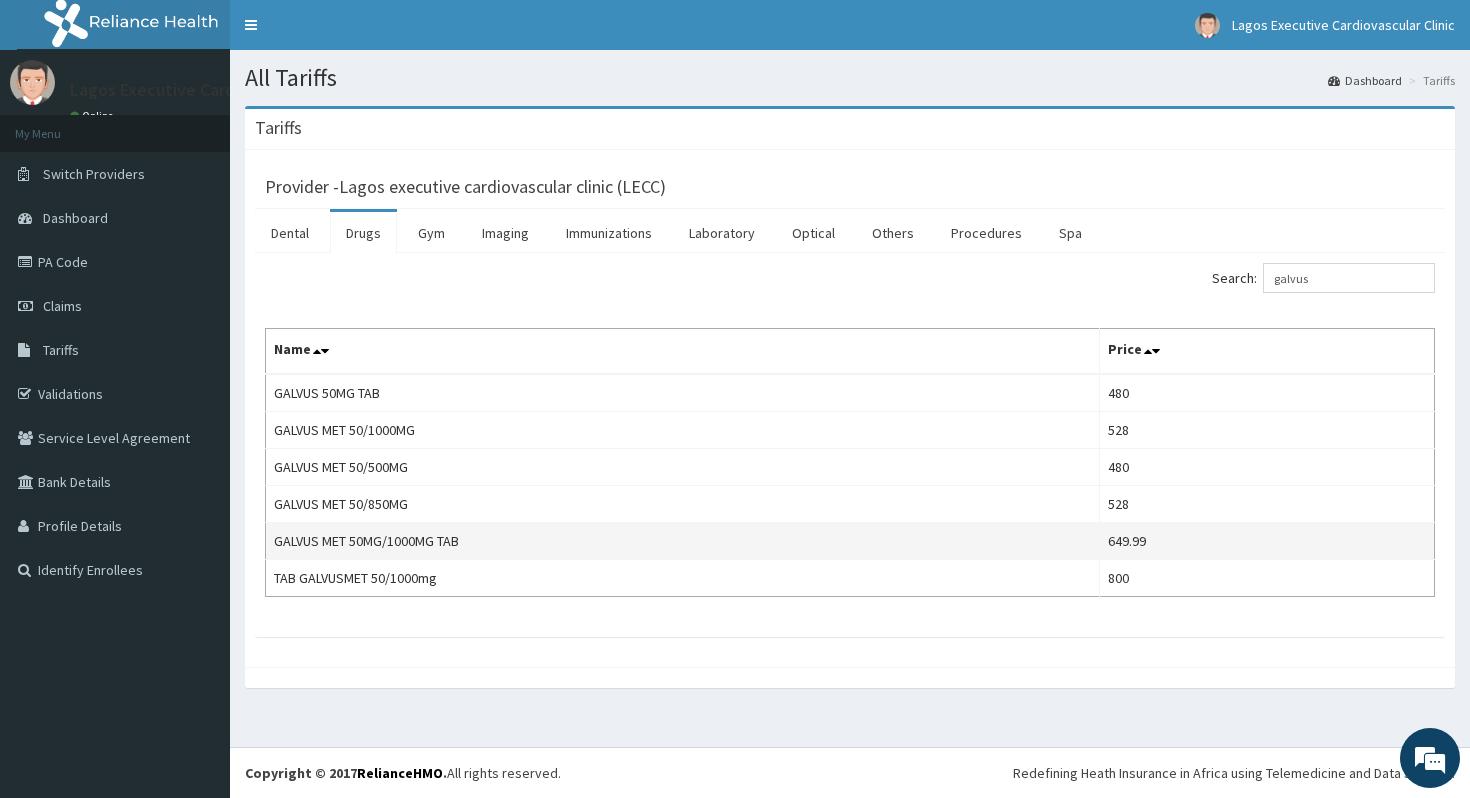 click on "649.99" at bounding box center [1267, 541] 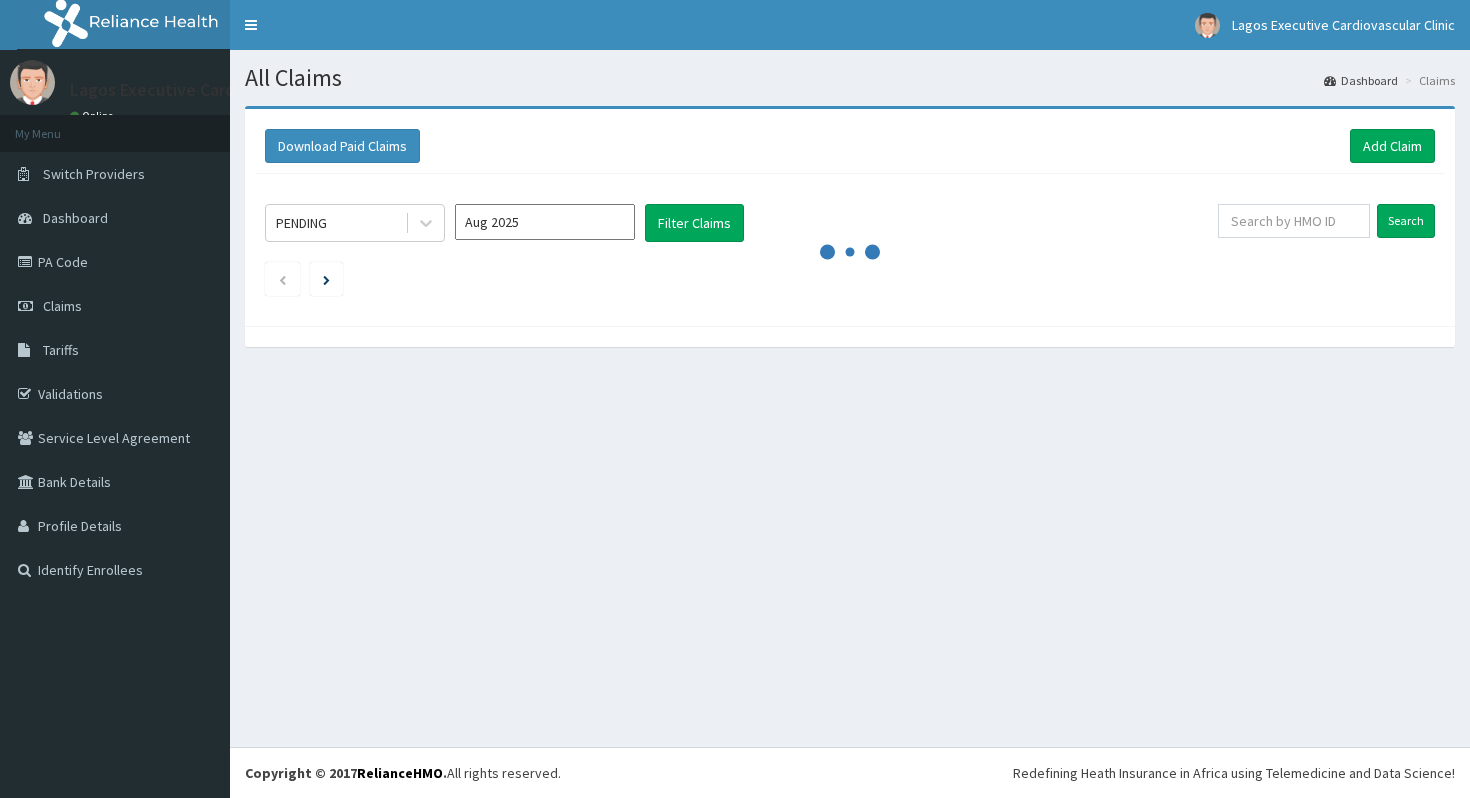 scroll, scrollTop: 0, scrollLeft: 0, axis: both 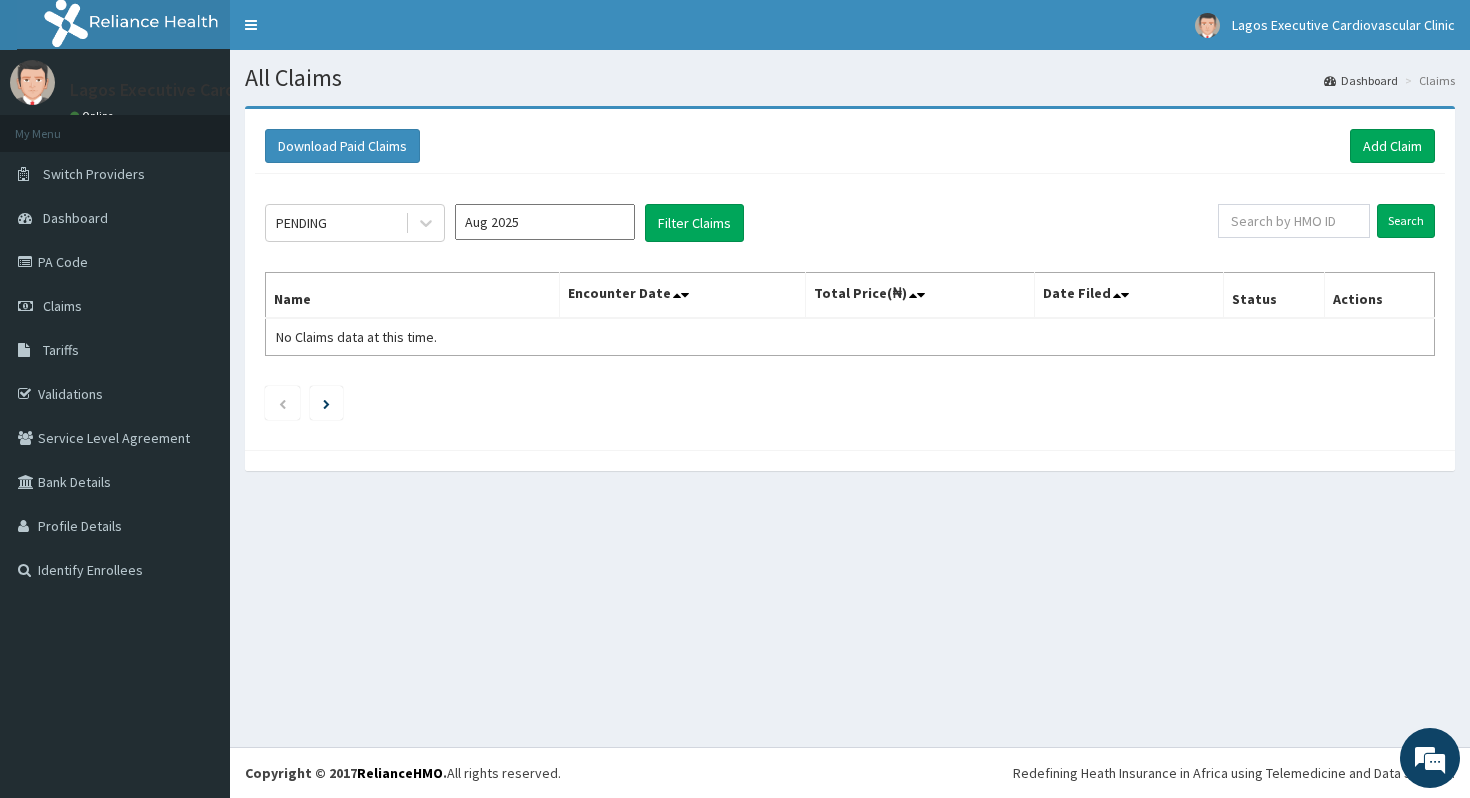 click on "Aug 2025" at bounding box center [545, 222] 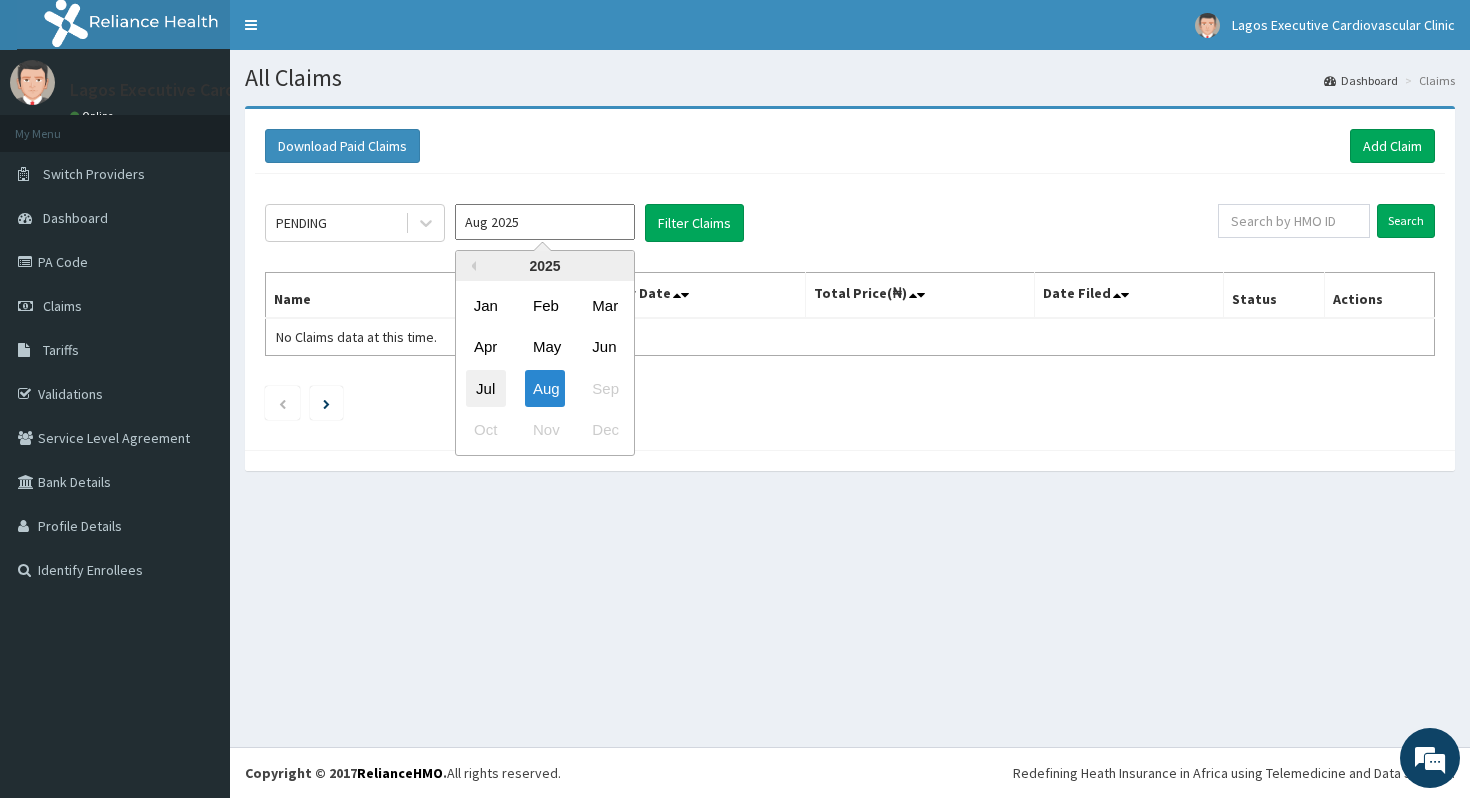 click on "Jul" at bounding box center [486, 388] 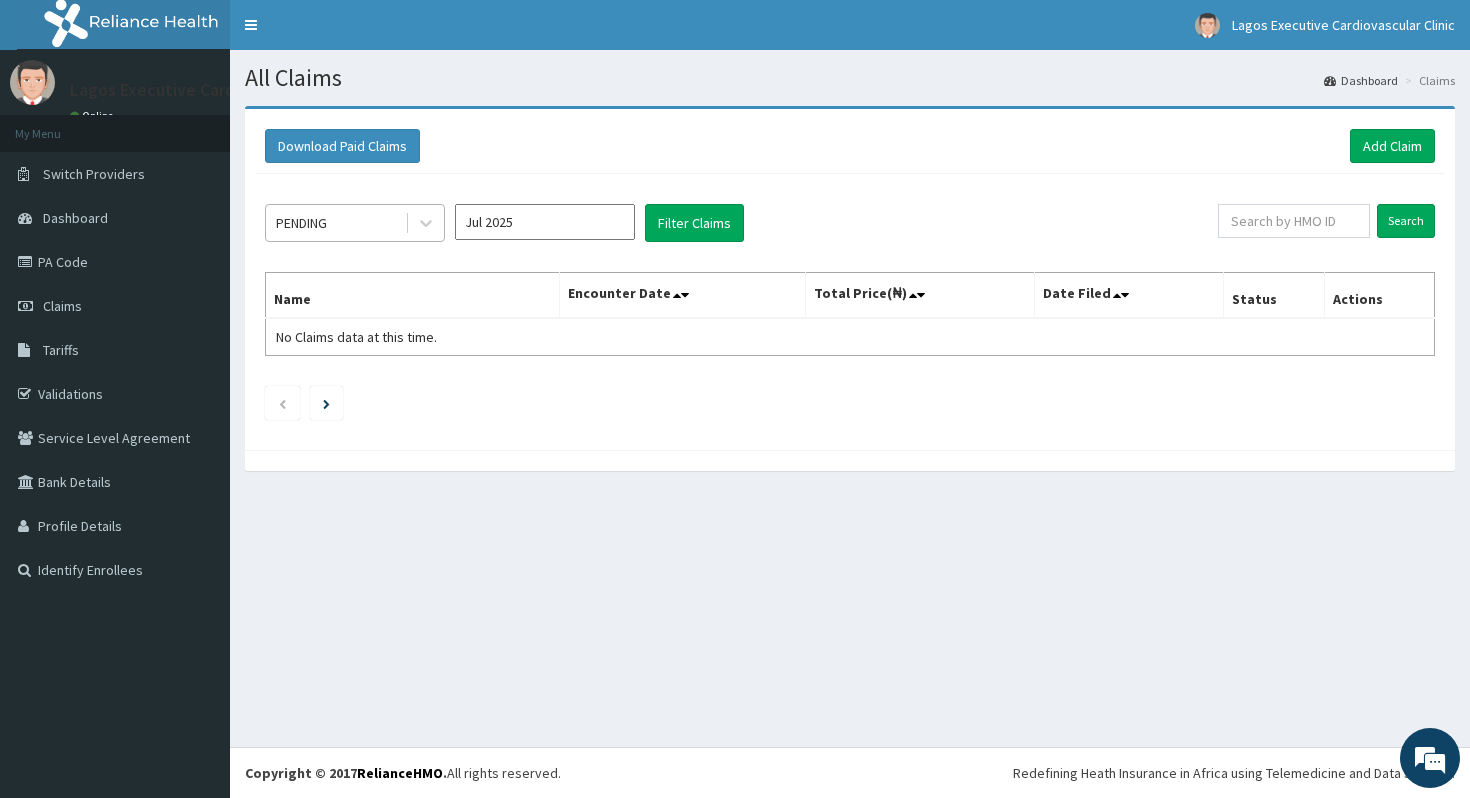 scroll, scrollTop: 0, scrollLeft: 0, axis: both 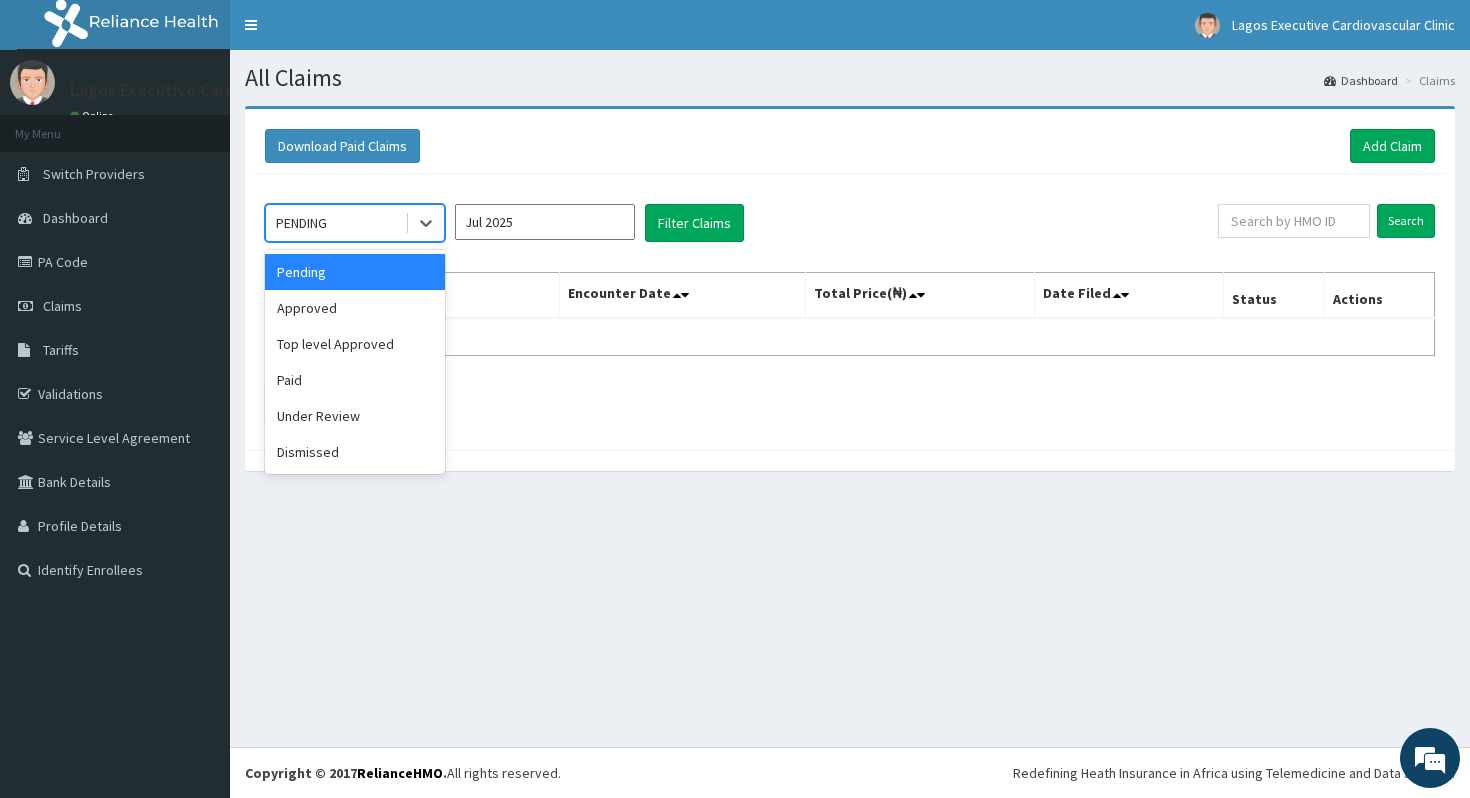 click on "PENDING" at bounding box center (335, 223) 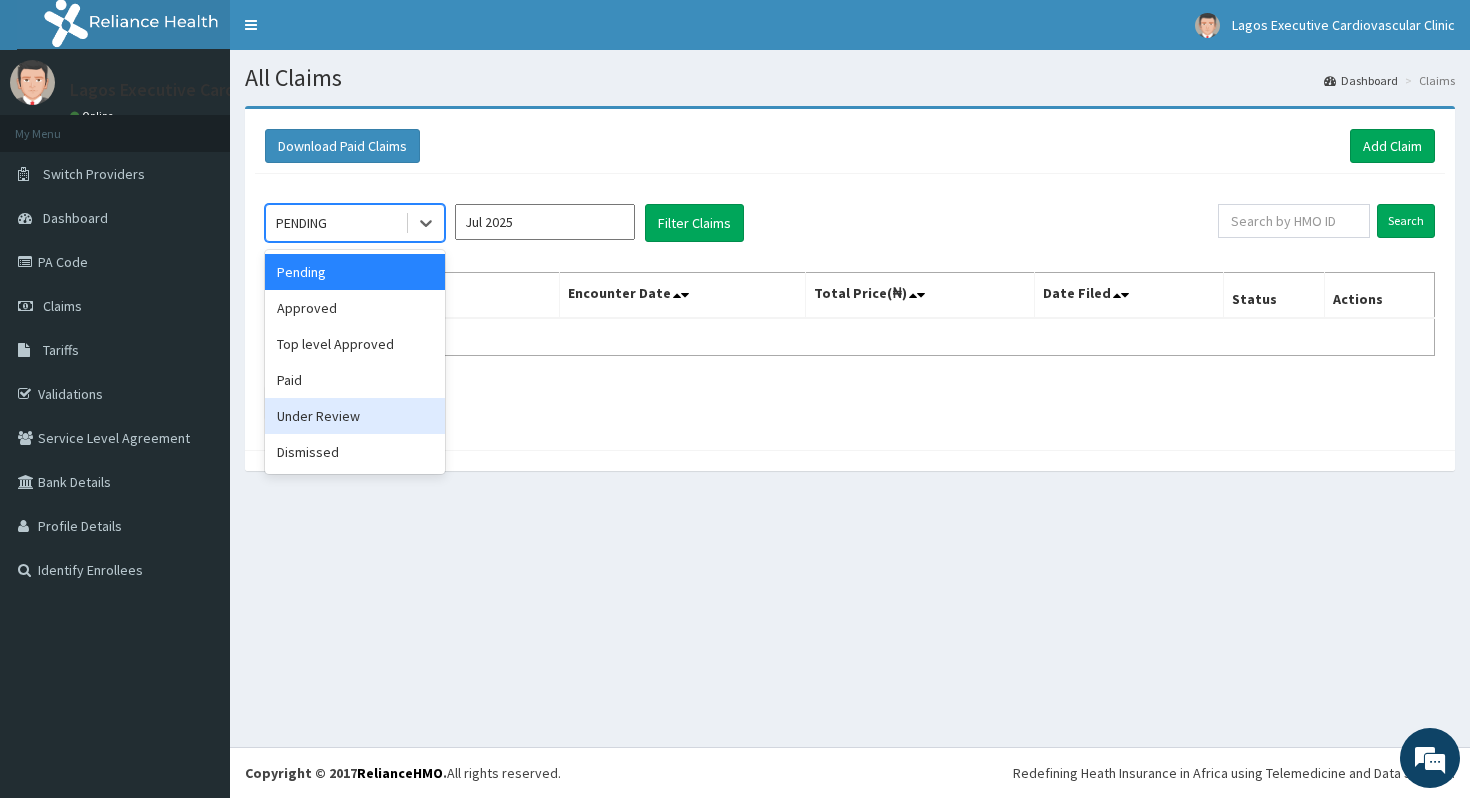 click on "Under Review" at bounding box center [355, 416] 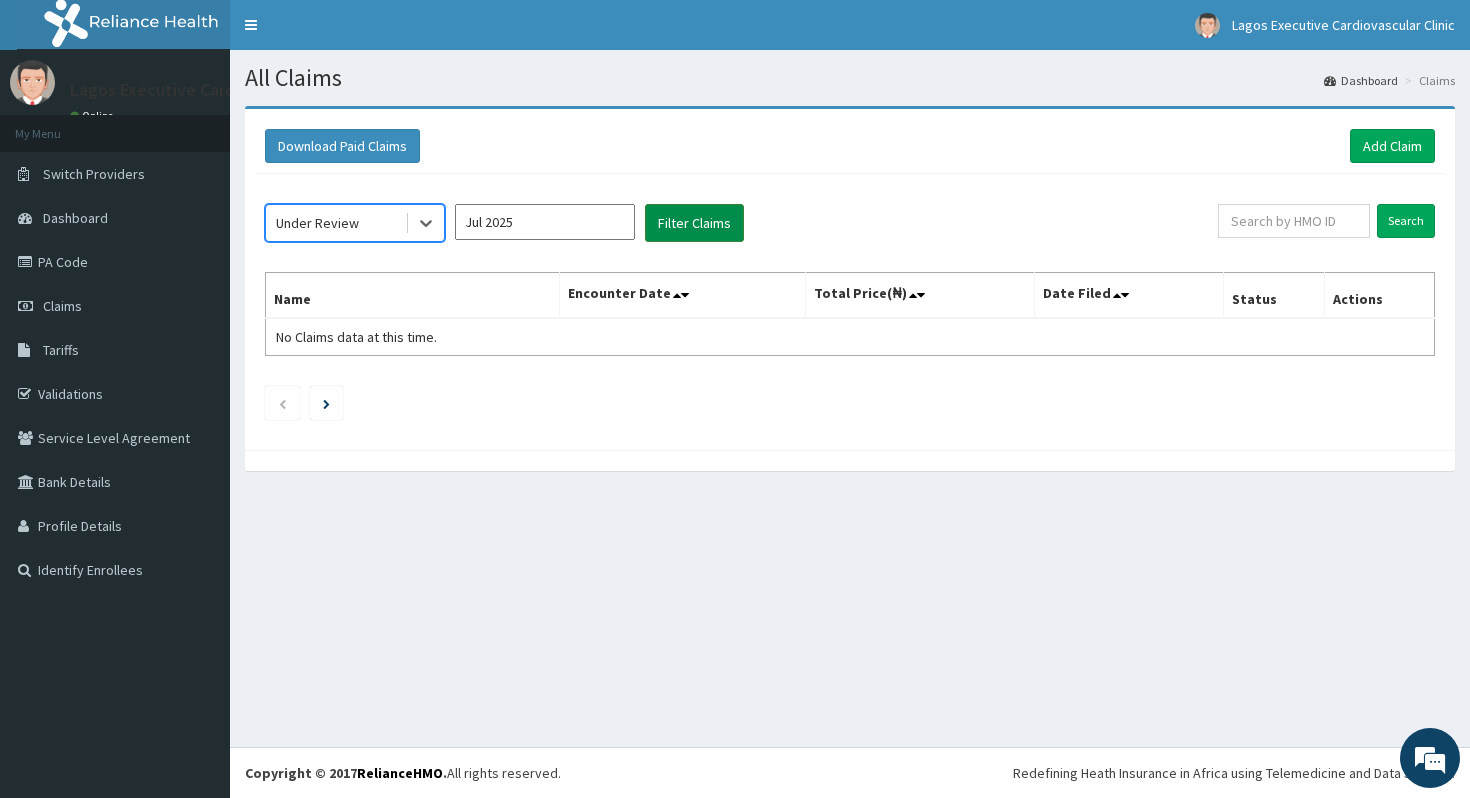 click on "Filter Claims" at bounding box center [694, 223] 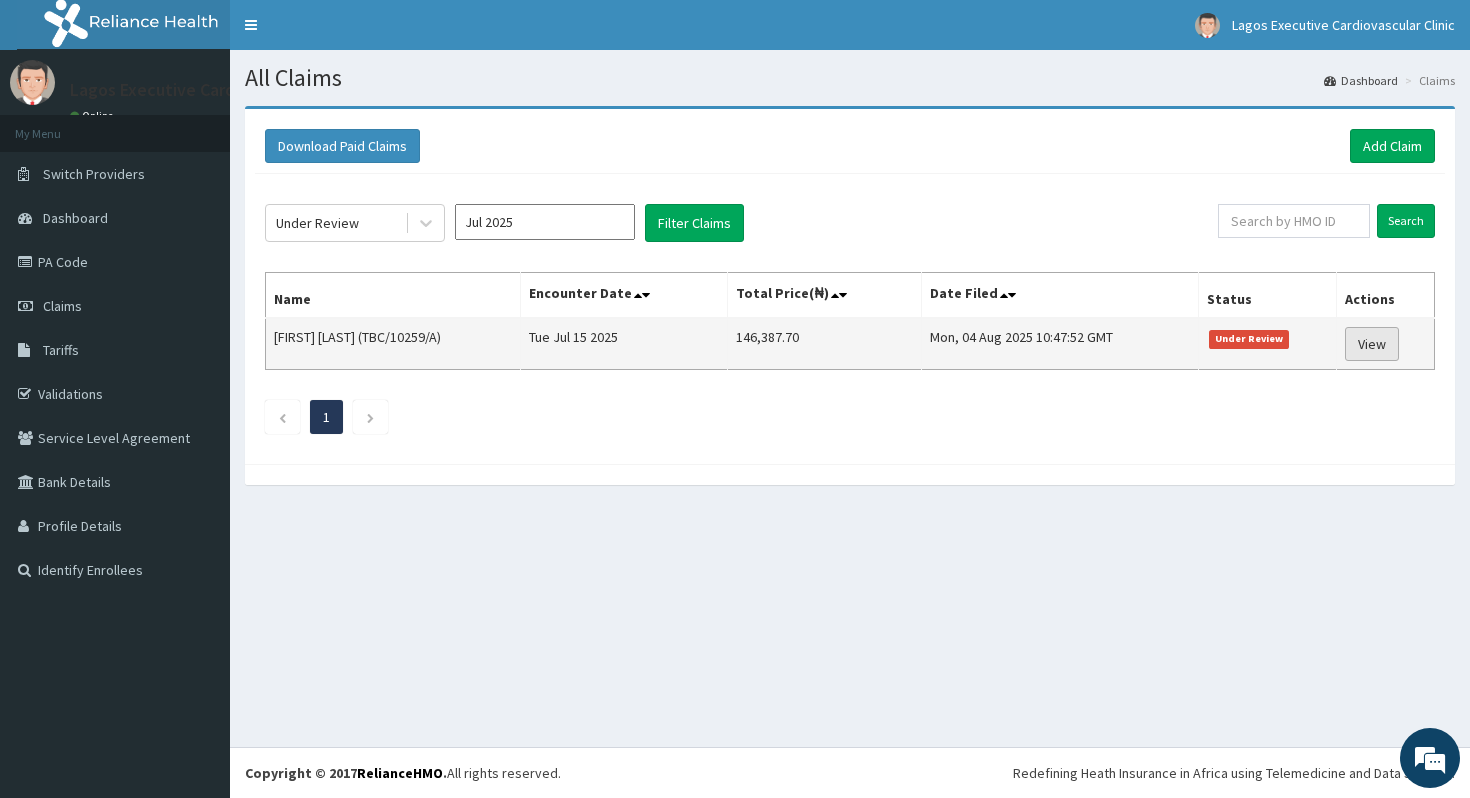 click on "View" at bounding box center [1372, 344] 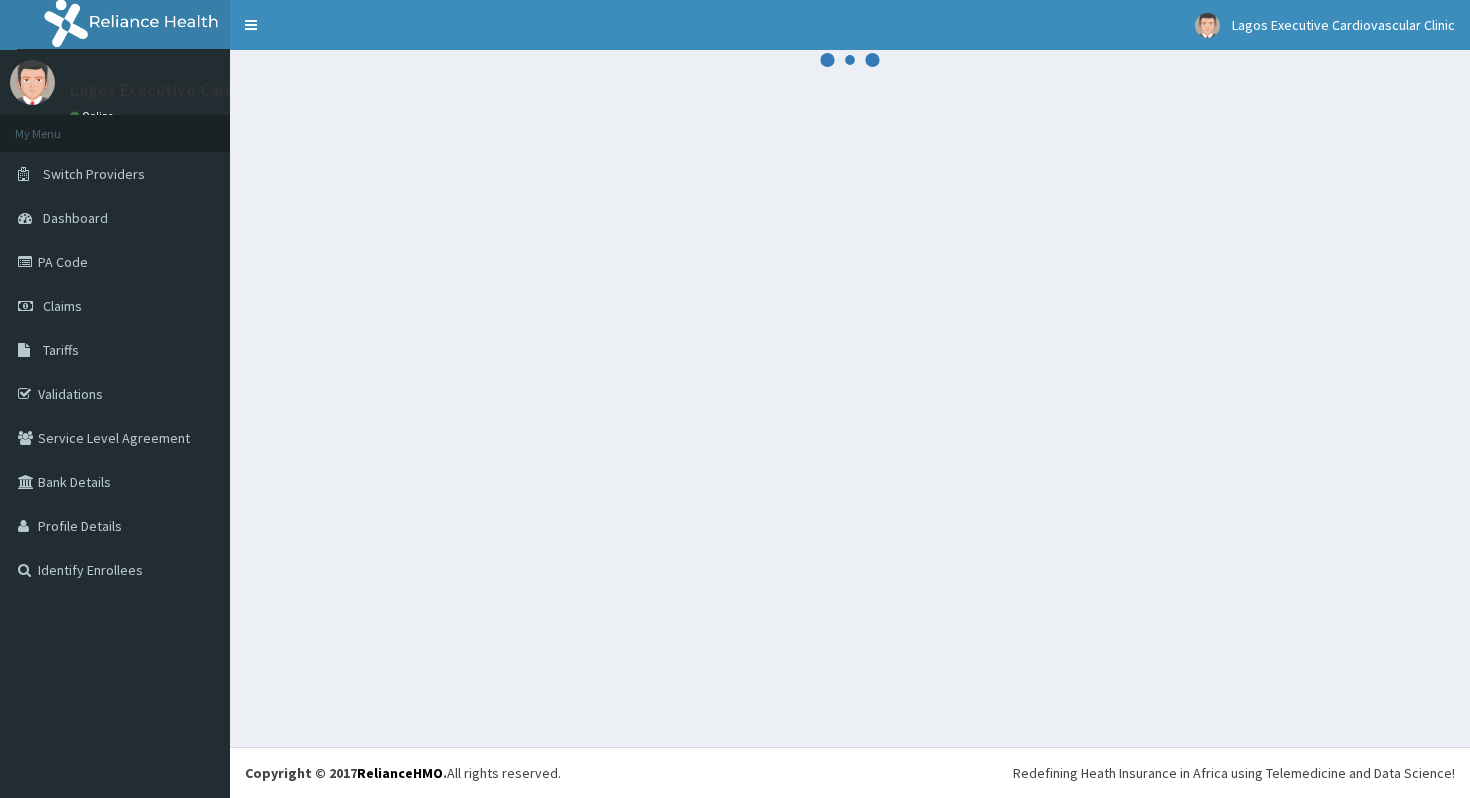 scroll, scrollTop: 0, scrollLeft: 0, axis: both 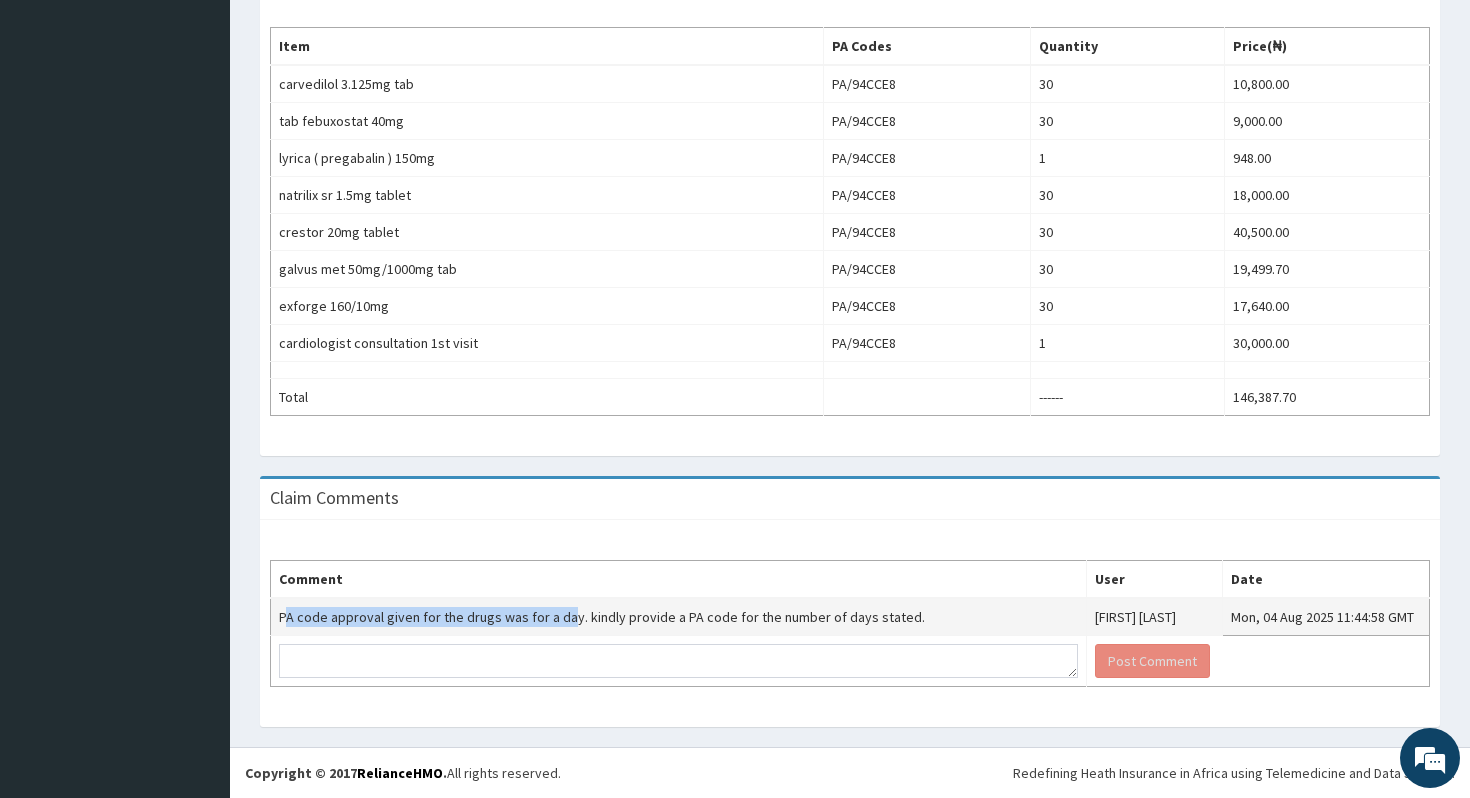 drag, startPoint x: 285, startPoint y: 612, endPoint x: 559, endPoint y: 618, distance: 274.06567 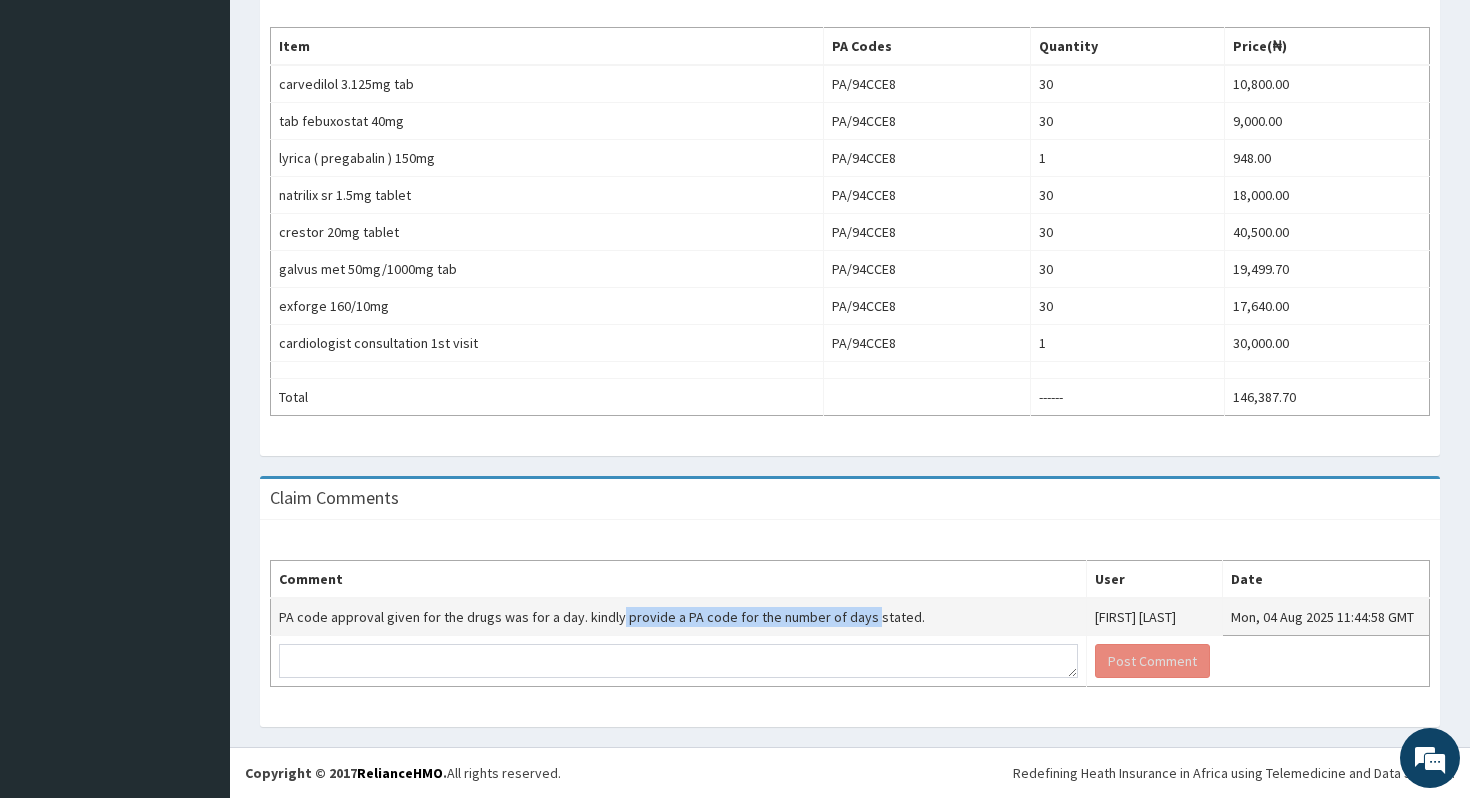 drag, startPoint x: 608, startPoint y: 625, endPoint x: 855, endPoint y: 624, distance: 247.00203 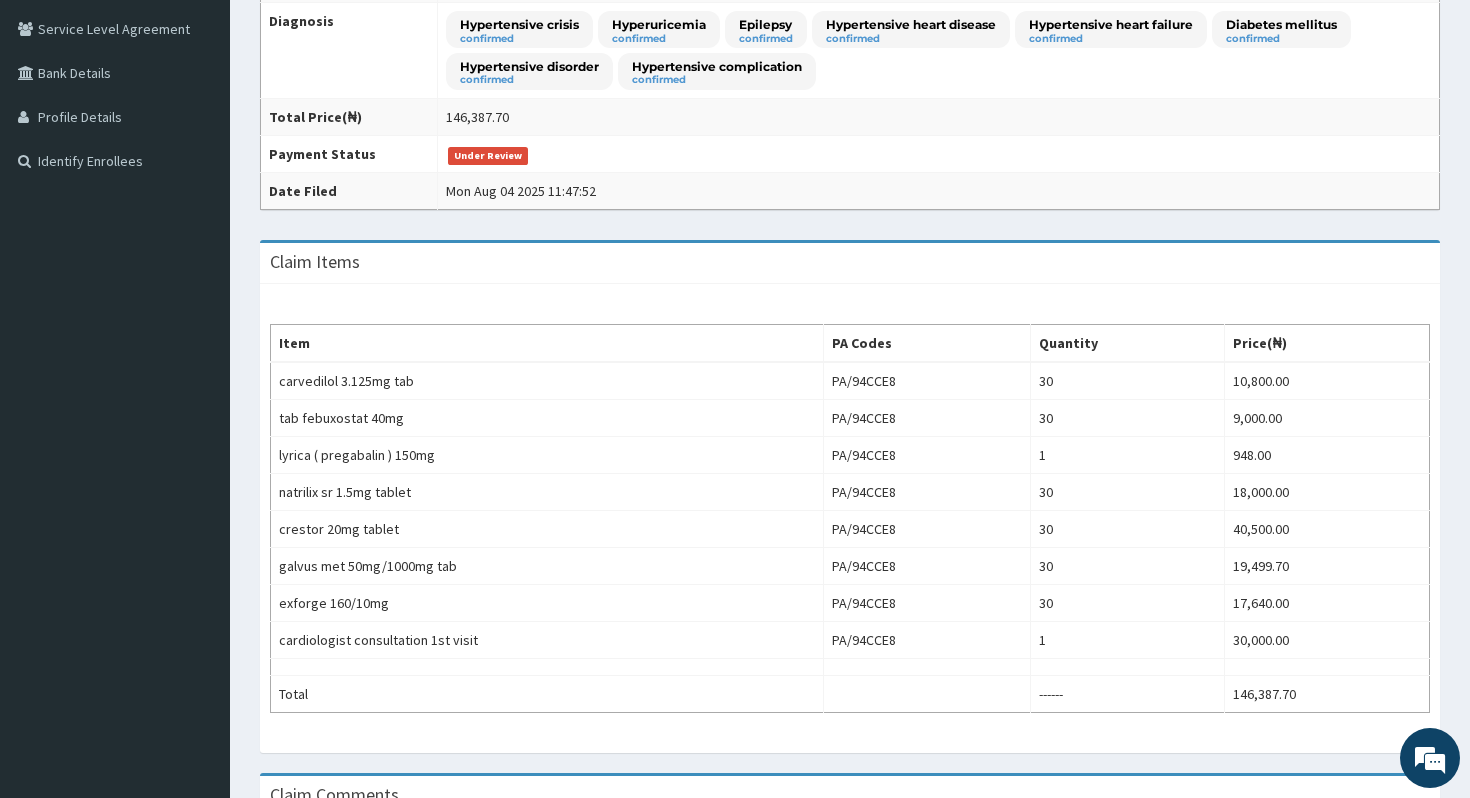 scroll, scrollTop: 706, scrollLeft: 0, axis: vertical 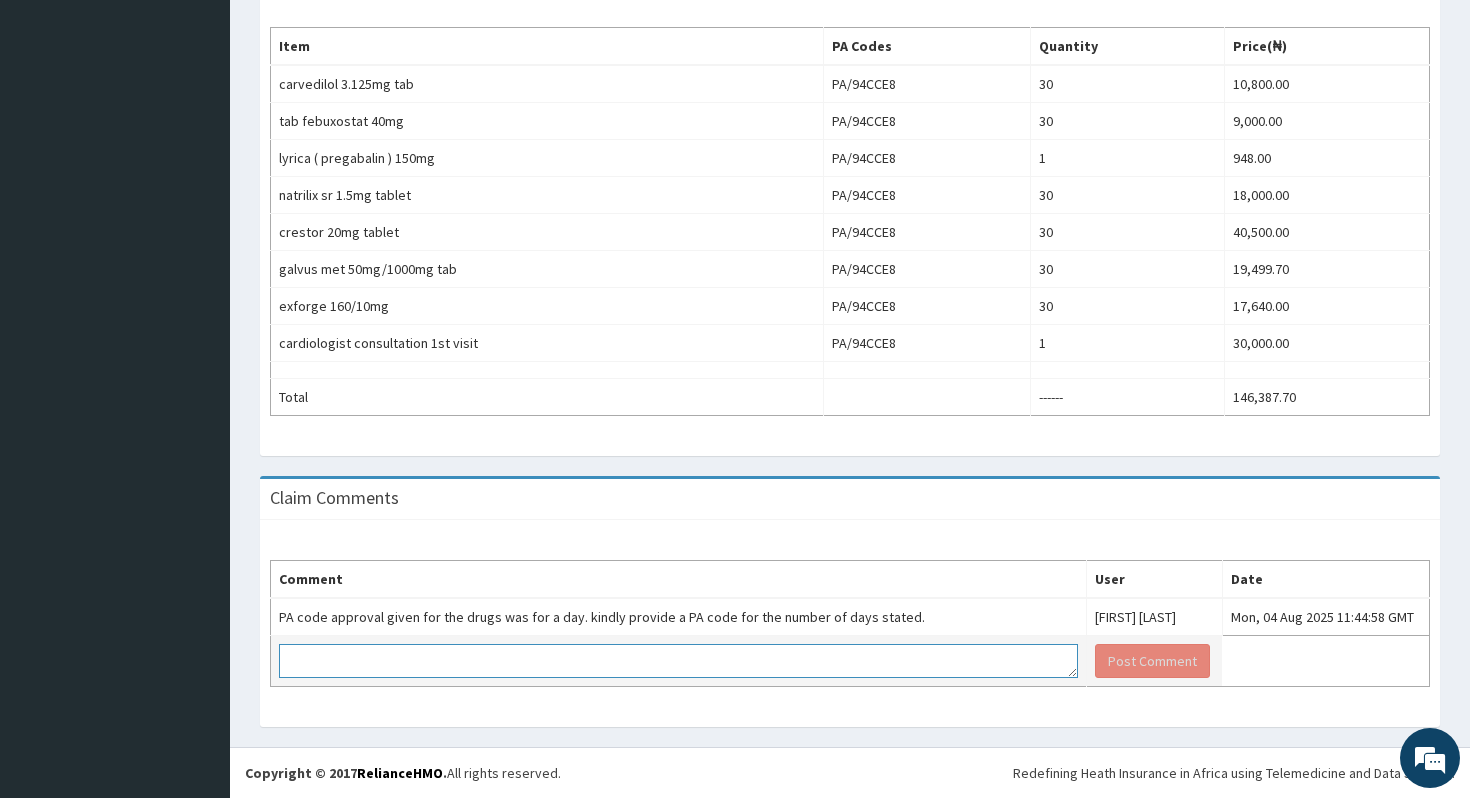 click at bounding box center [678, 661] 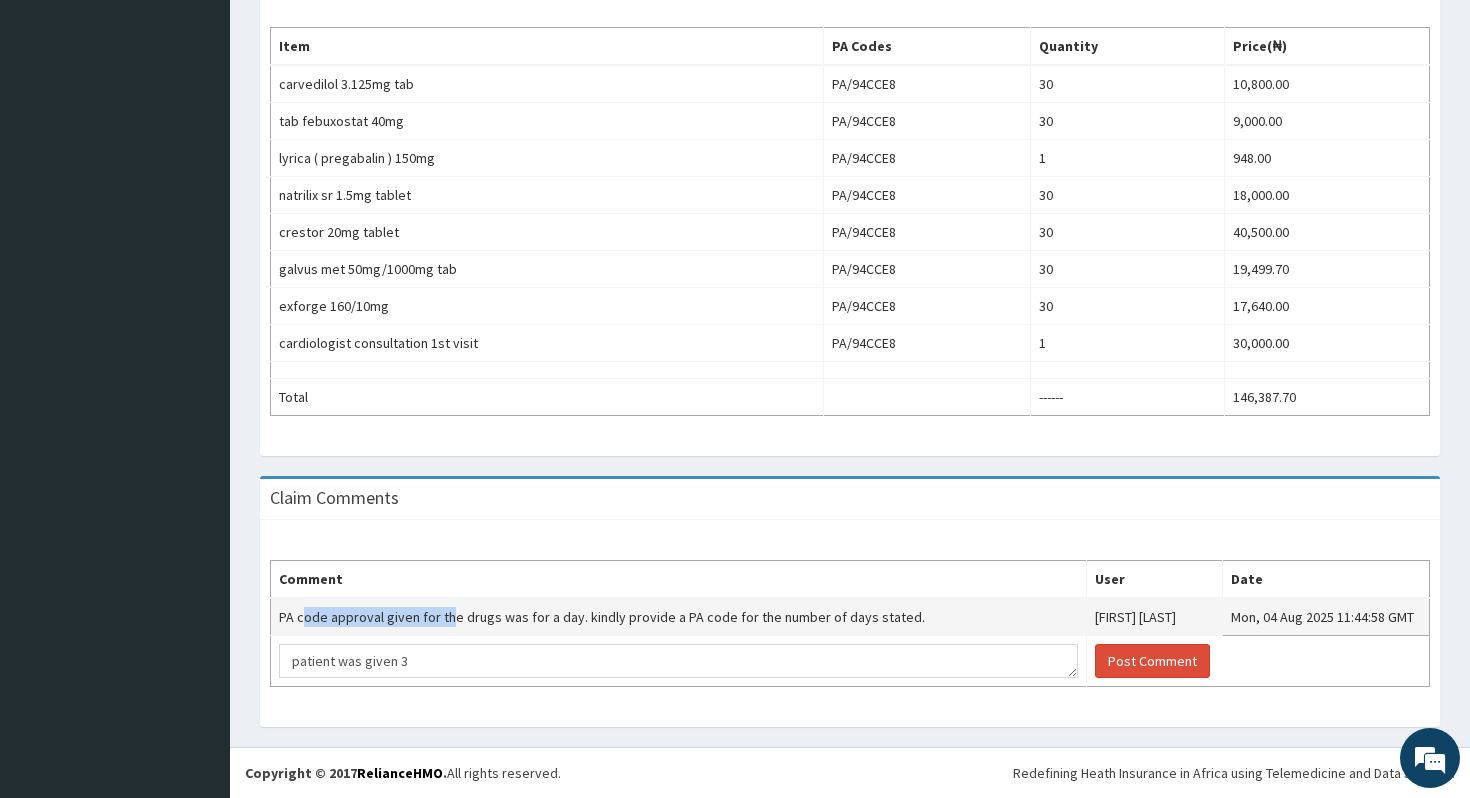 drag, startPoint x: 305, startPoint y: 615, endPoint x: 449, endPoint y: 623, distance: 144.22205 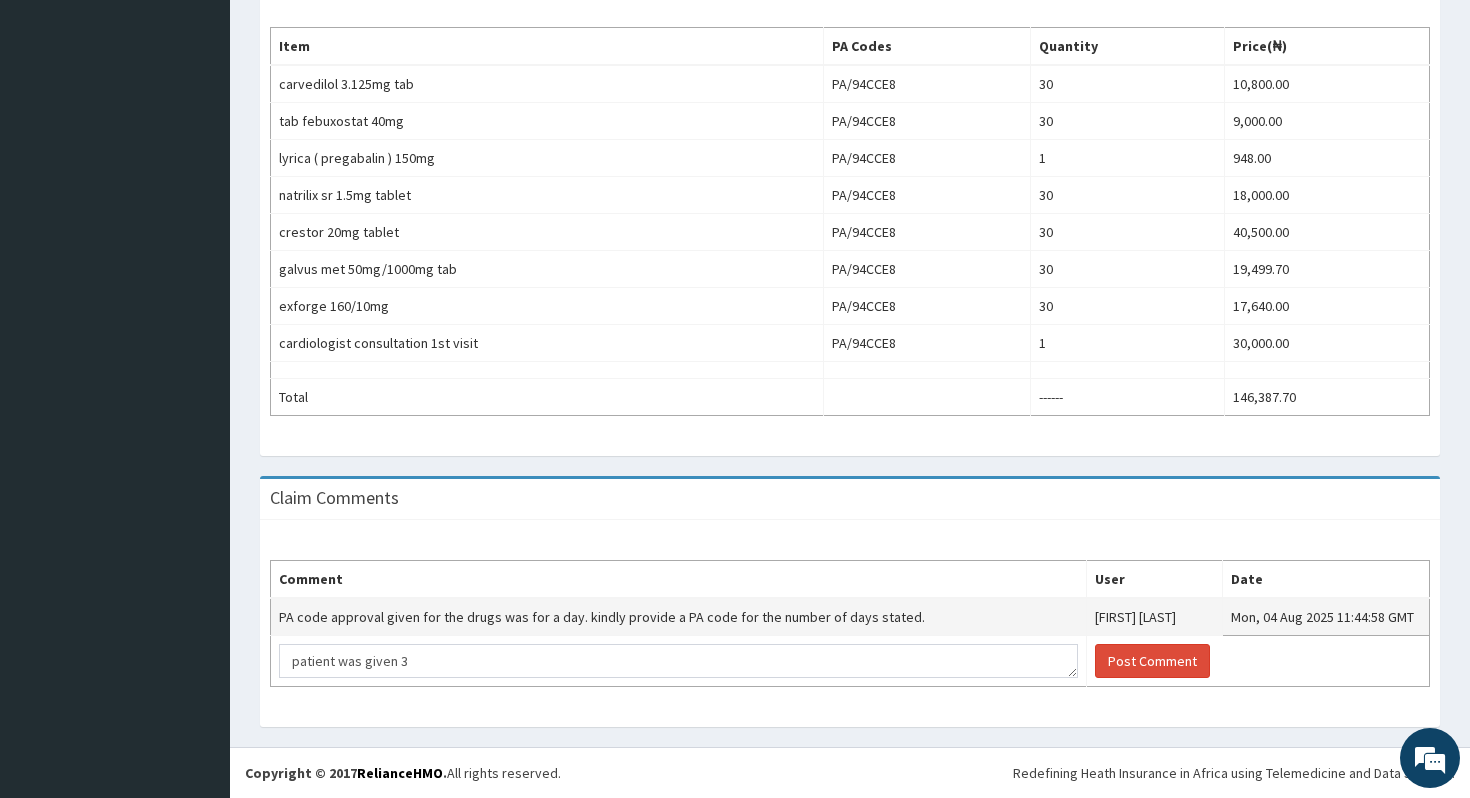 click on "PA code approval given for the drugs was for a day. kindly provide a PA code for the number of days stated." at bounding box center (679, 617) 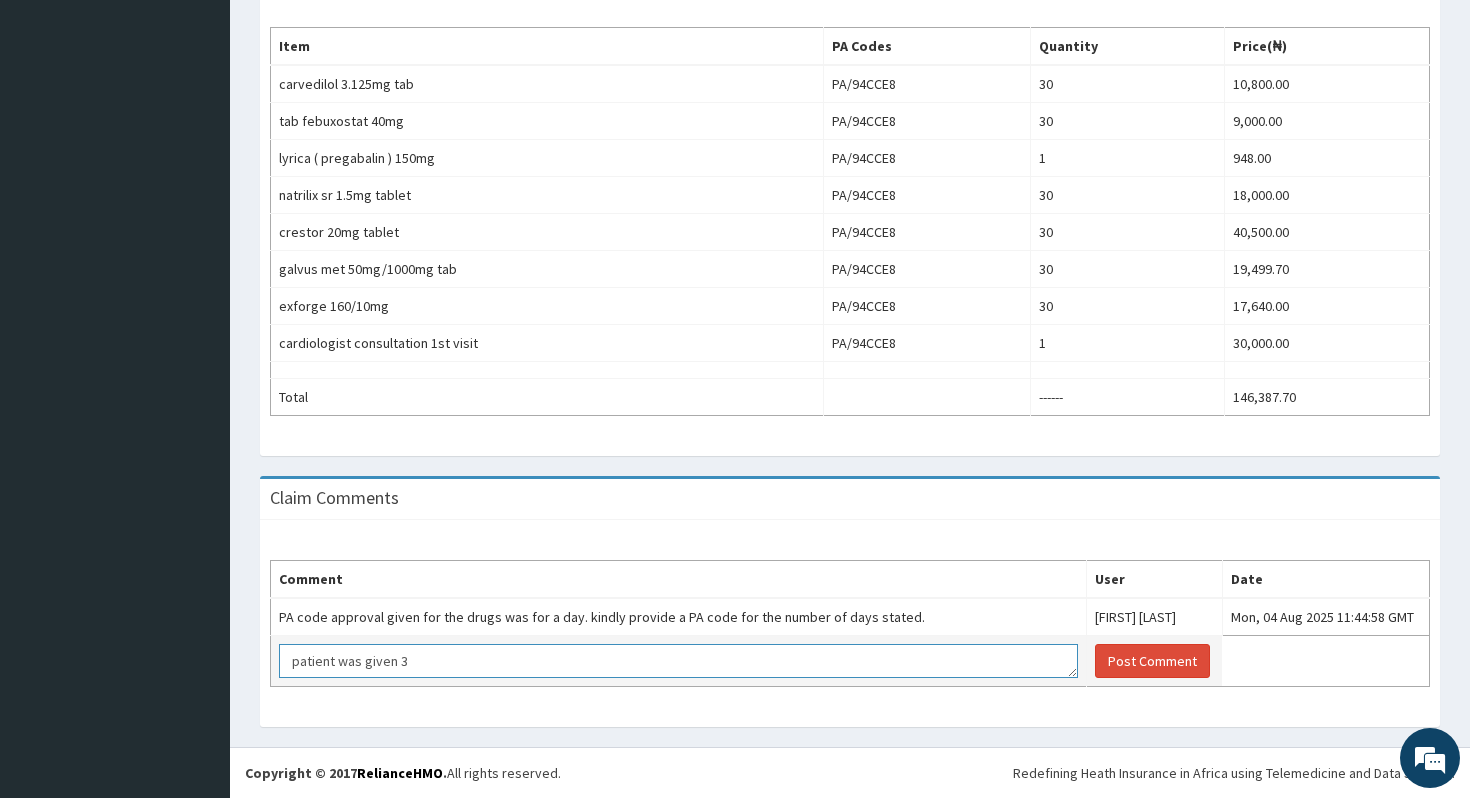 drag, startPoint x: 463, startPoint y: 663, endPoint x: 282, endPoint y: 660, distance: 181.02486 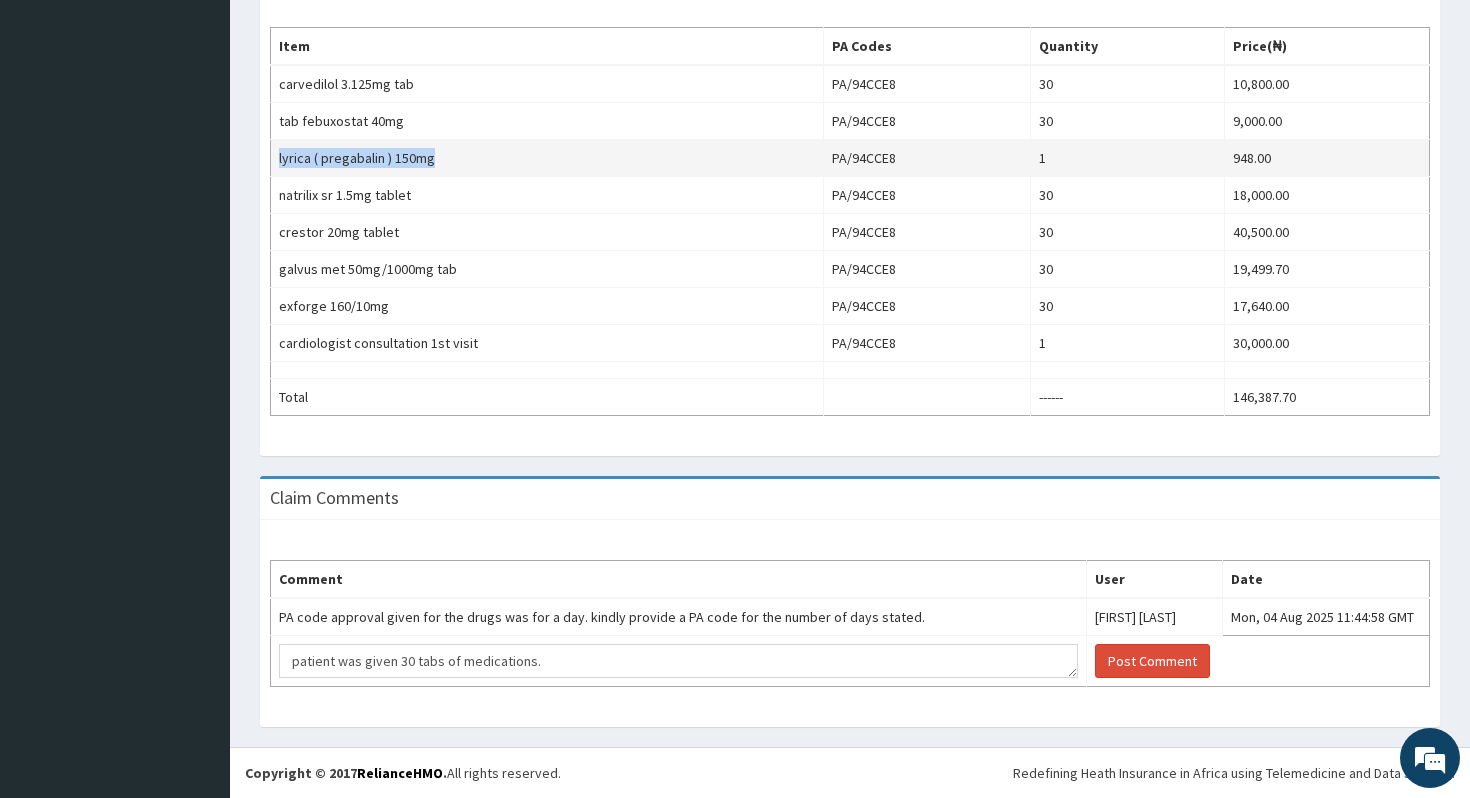 drag, startPoint x: 438, startPoint y: 163, endPoint x: 278, endPoint y: 163, distance: 160 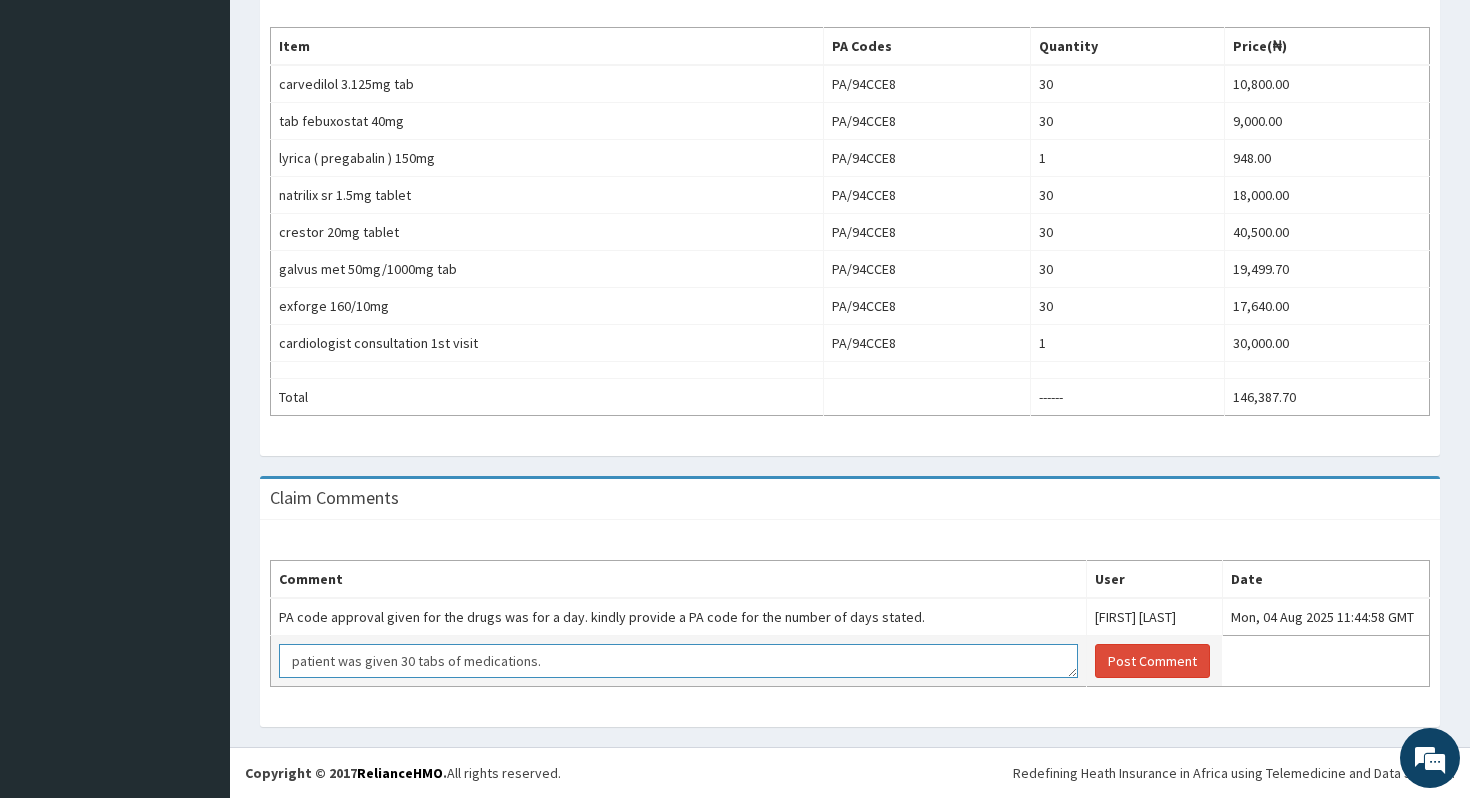 click on "patient was given 30 tabs of medications." at bounding box center (678, 661) 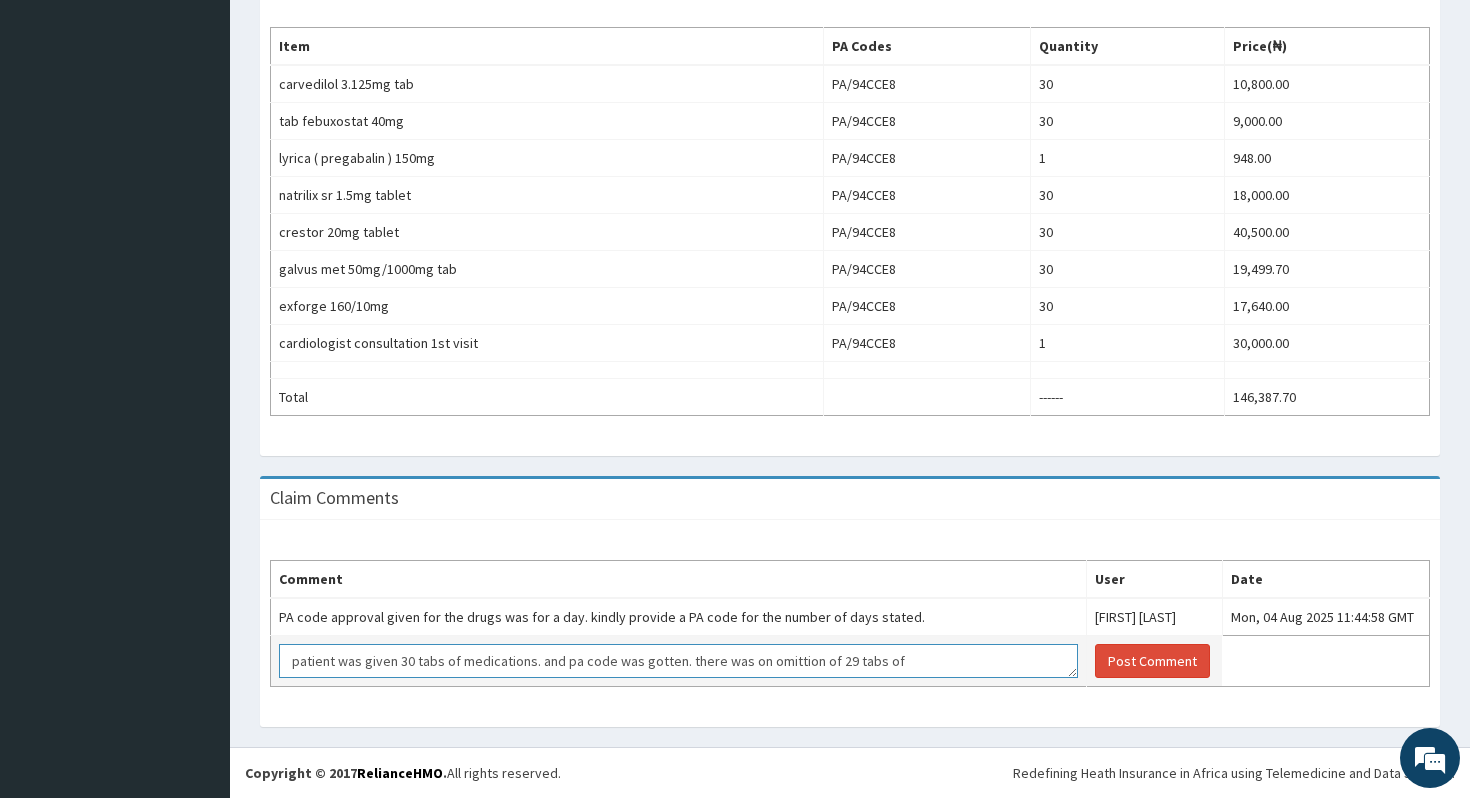 paste on "lyrica ( pregabalin ) 150mg" 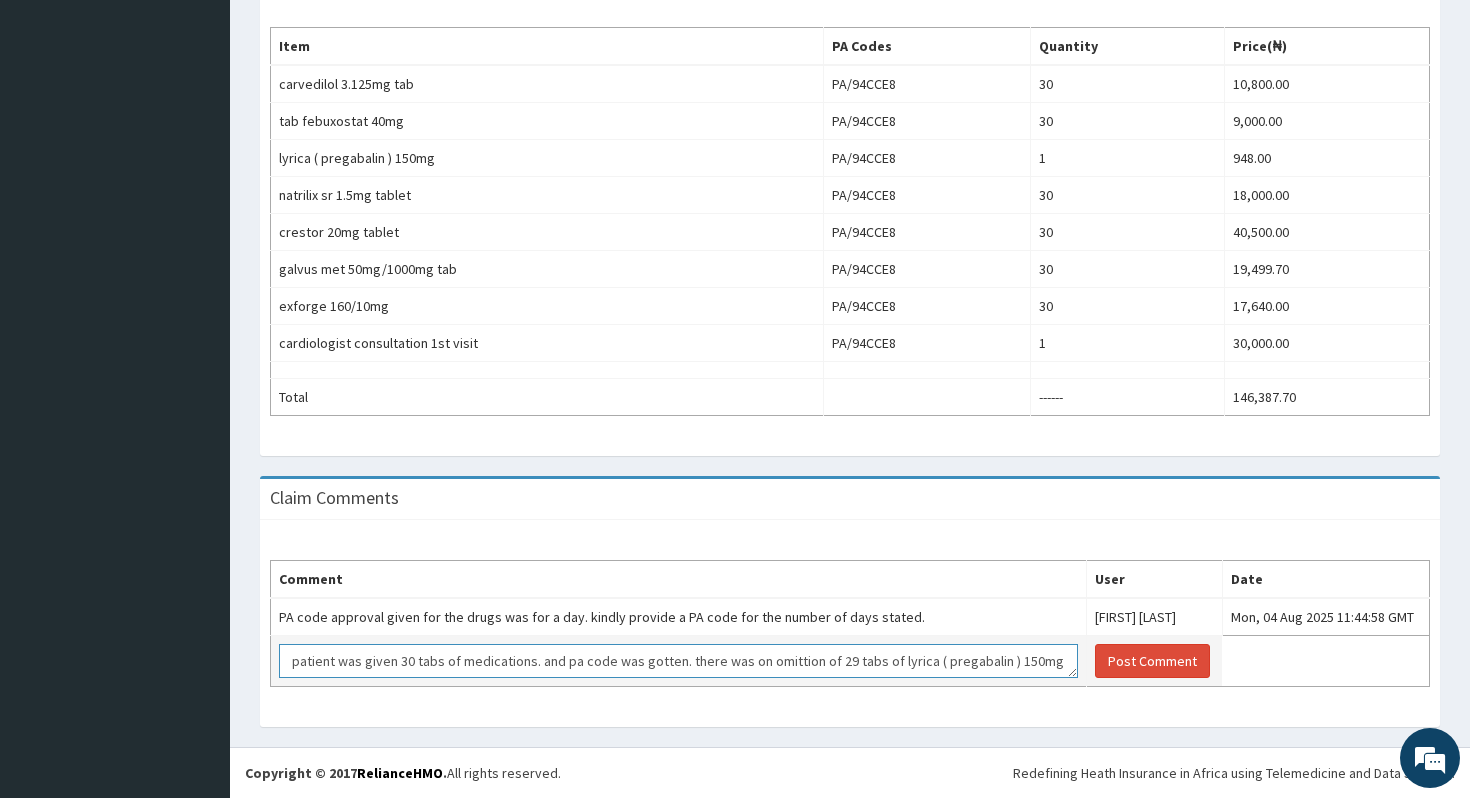 scroll, scrollTop: 13, scrollLeft: 0, axis: vertical 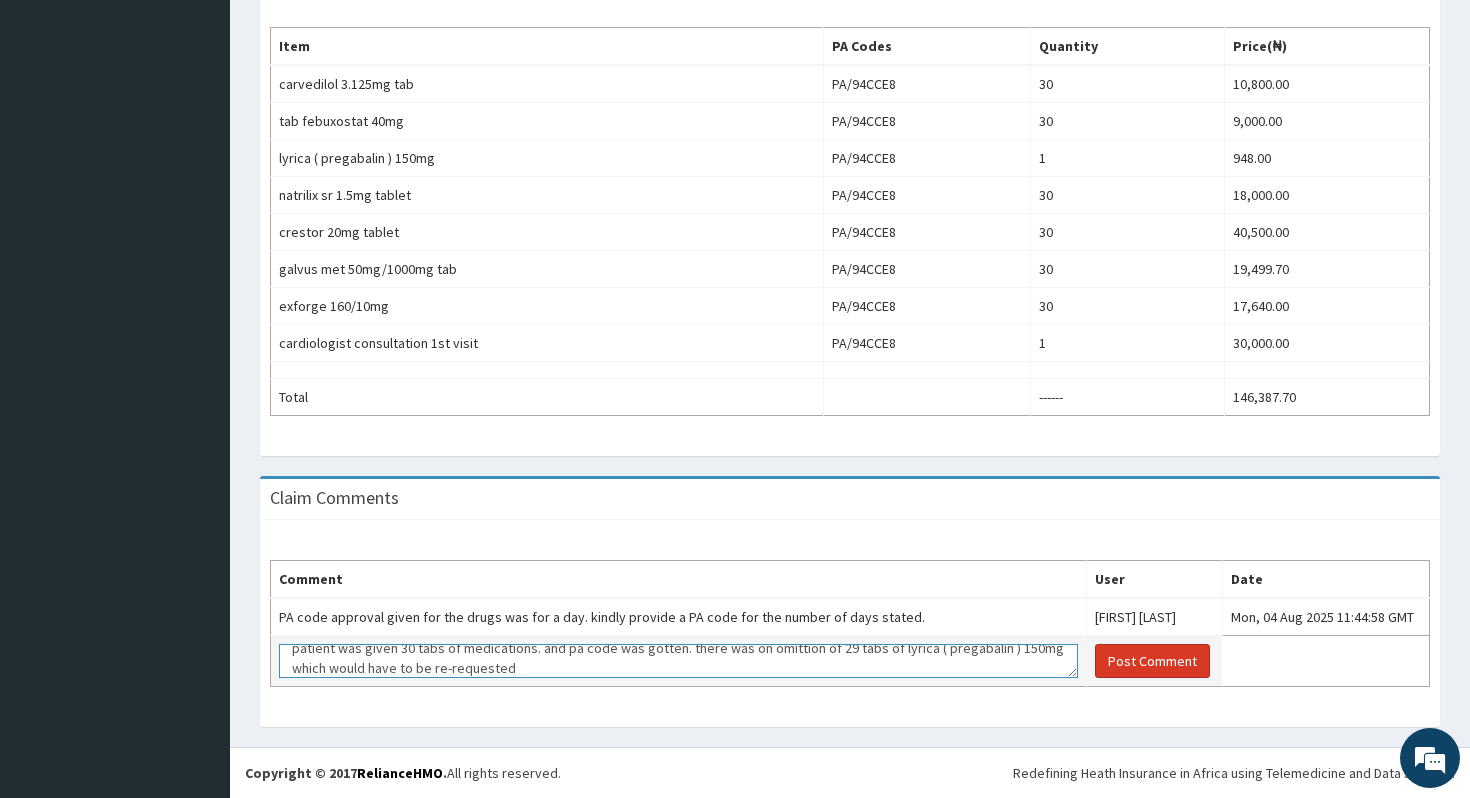 type on "patient was given 30 tabs of medications. and pa code was gotten. there was on omittion of 29 tabs of lyrica ( pregabalin ) 150mg which would have to be re-requested" 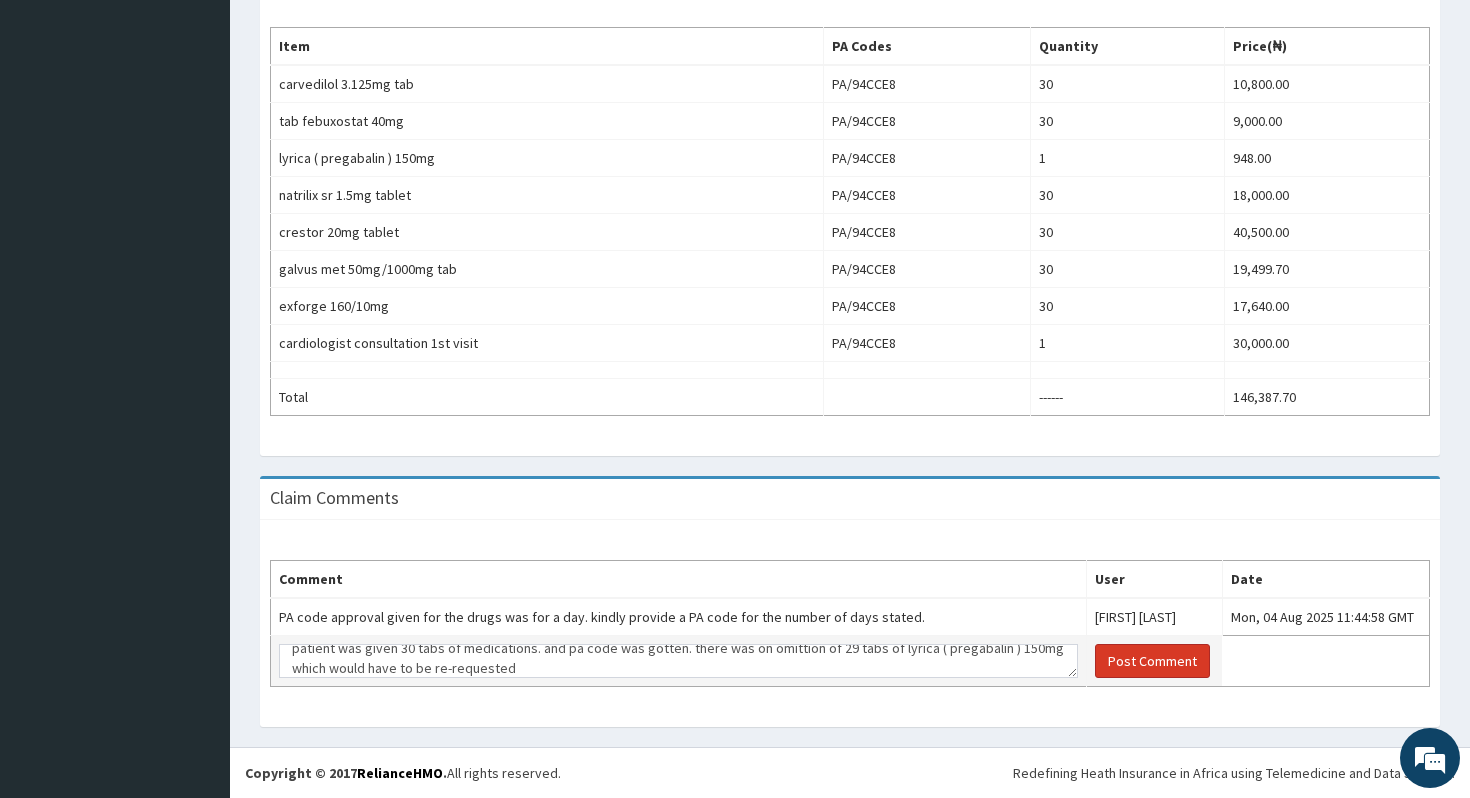 click on "Post Comment" at bounding box center (1152, 661) 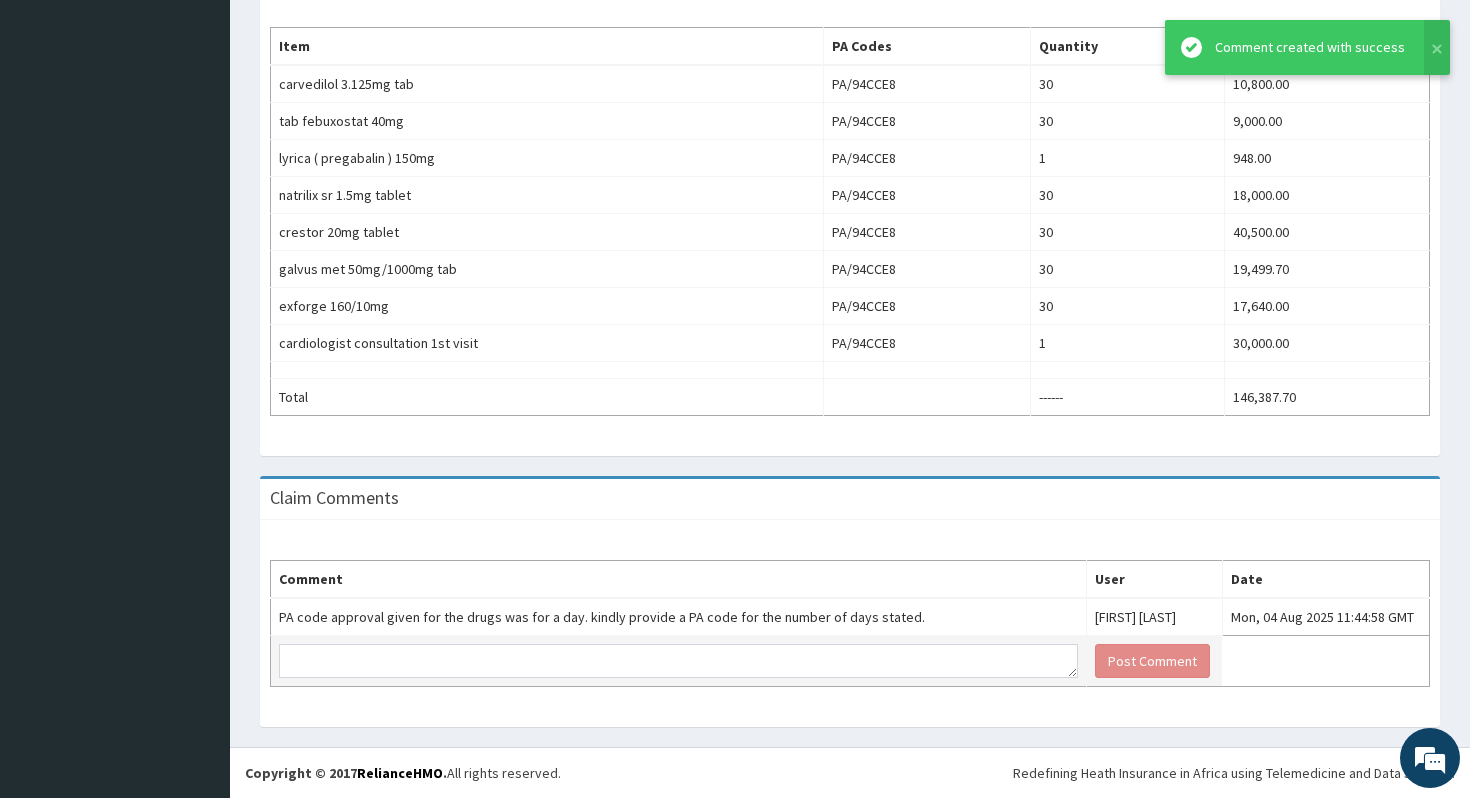 scroll, scrollTop: 0, scrollLeft: 0, axis: both 